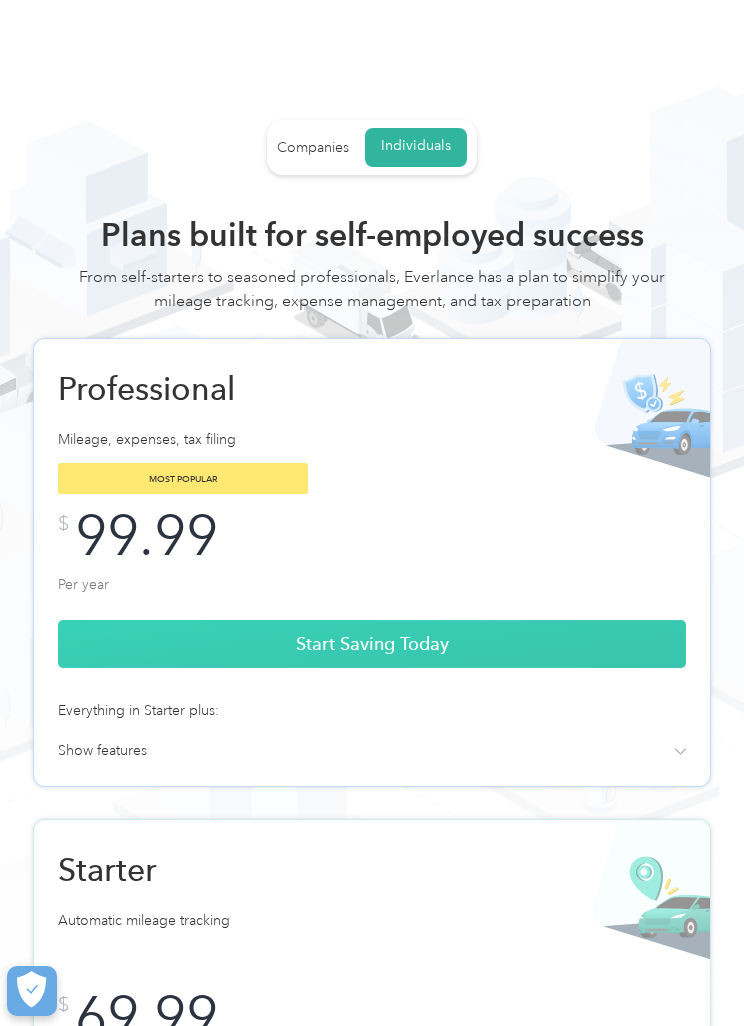 scroll, scrollTop: 0, scrollLeft: 0, axis: both 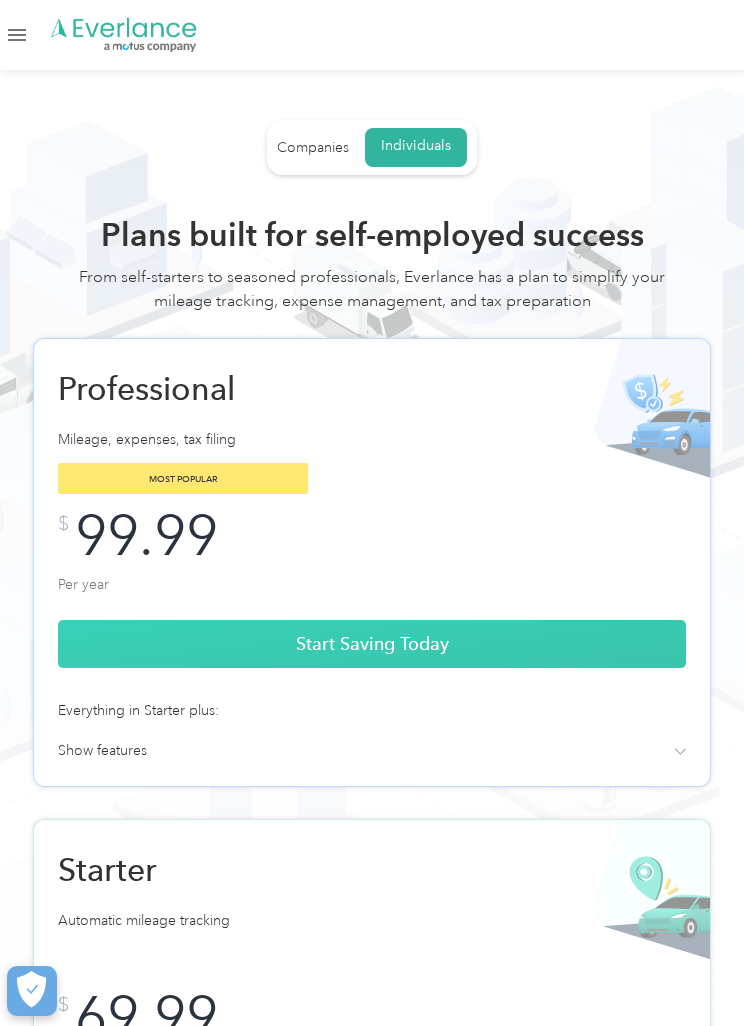 click on "Companies" at bounding box center [313, 148] 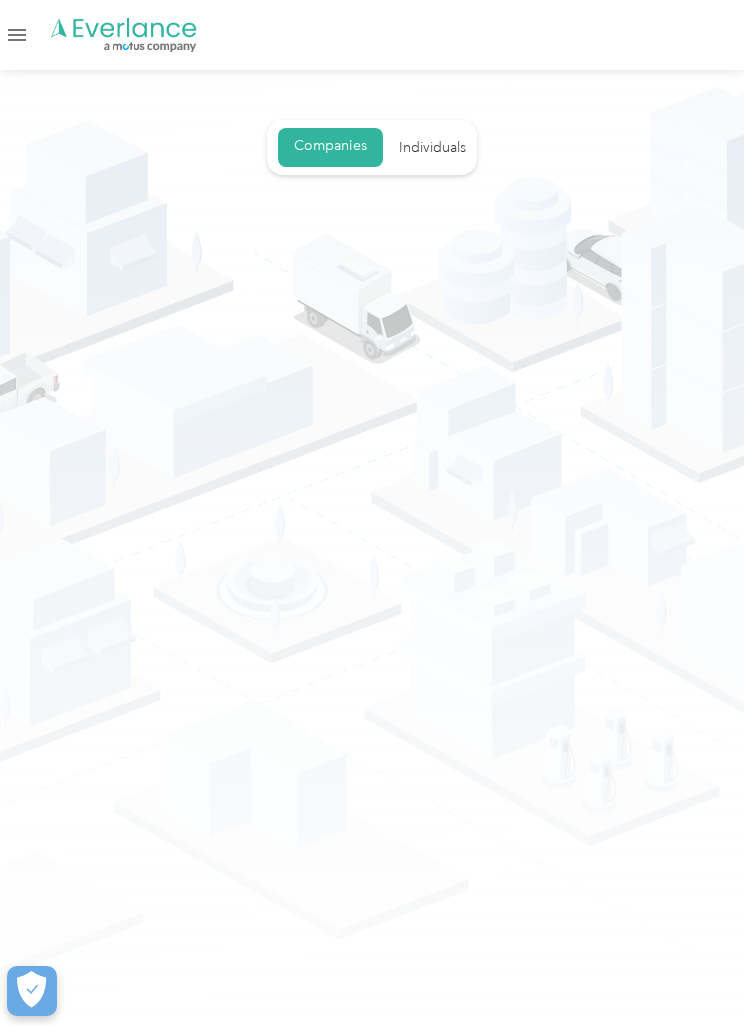 scroll, scrollTop: 0, scrollLeft: 0, axis: both 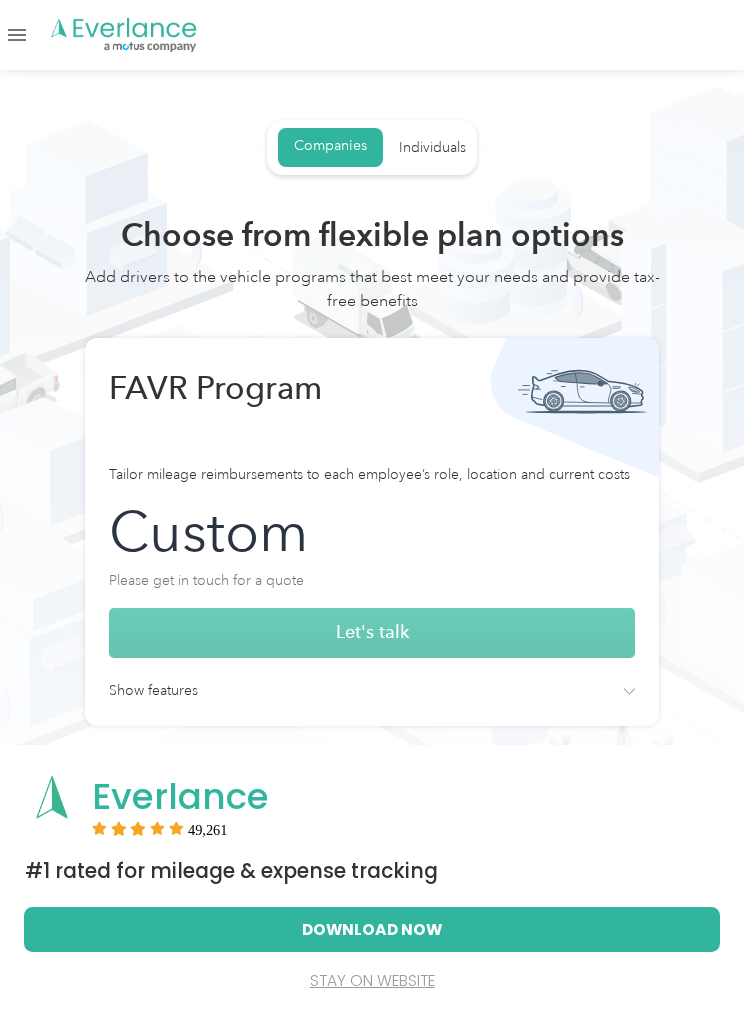 click on "FAVR Program" at bounding box center (372, 408) 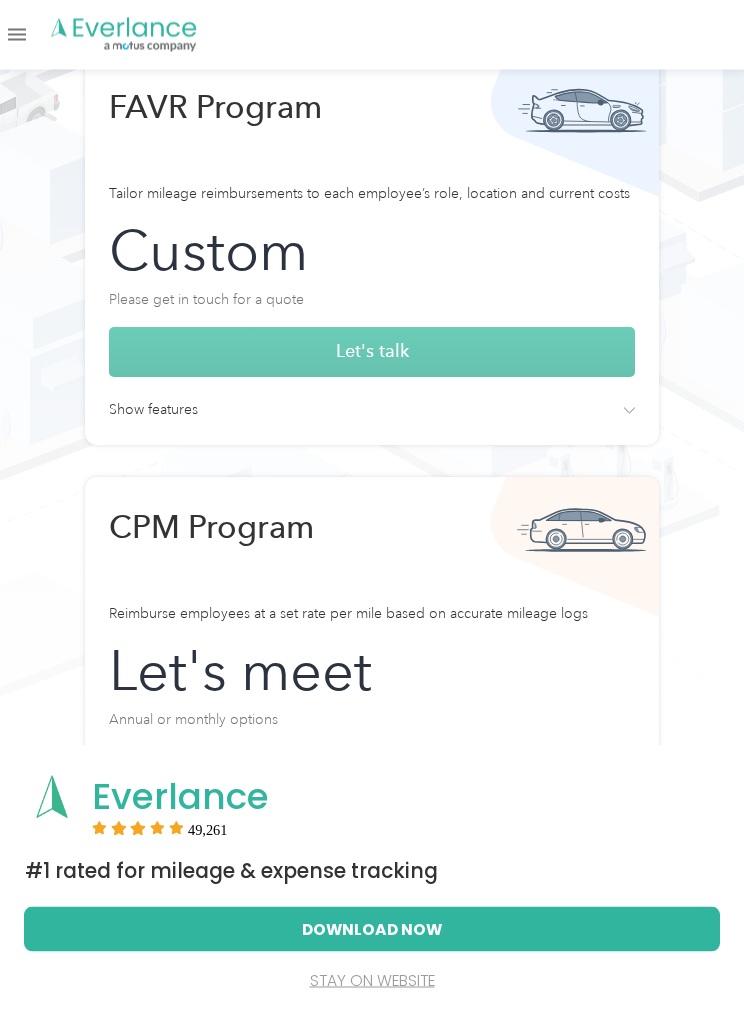 scroll, scrollTop: 281, scrollLeft: 0, axis: vertical 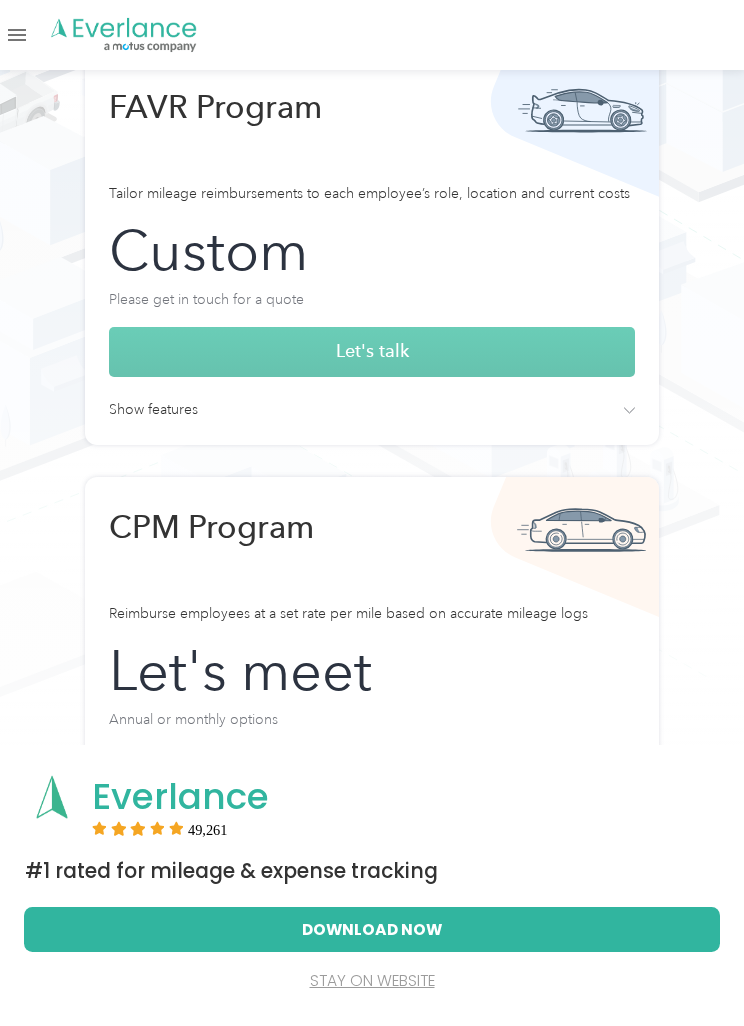 click on "Show features" at bounding box center (153, 410) 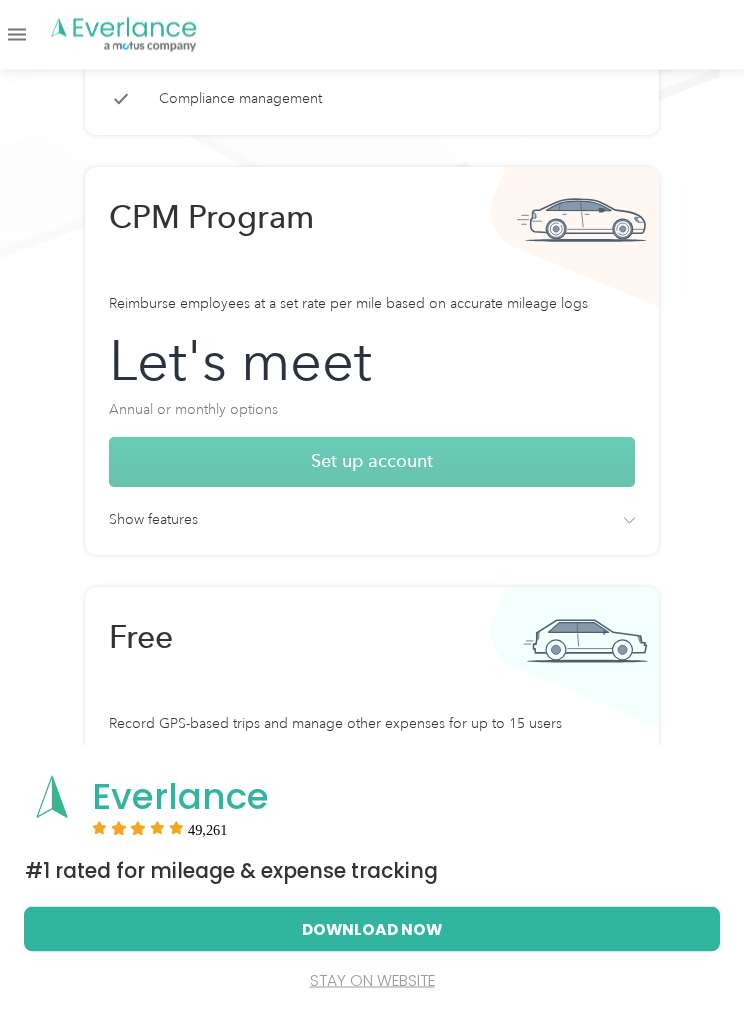 scroll, scrollTop: 719, scrollLeft: 0, axis: vertical 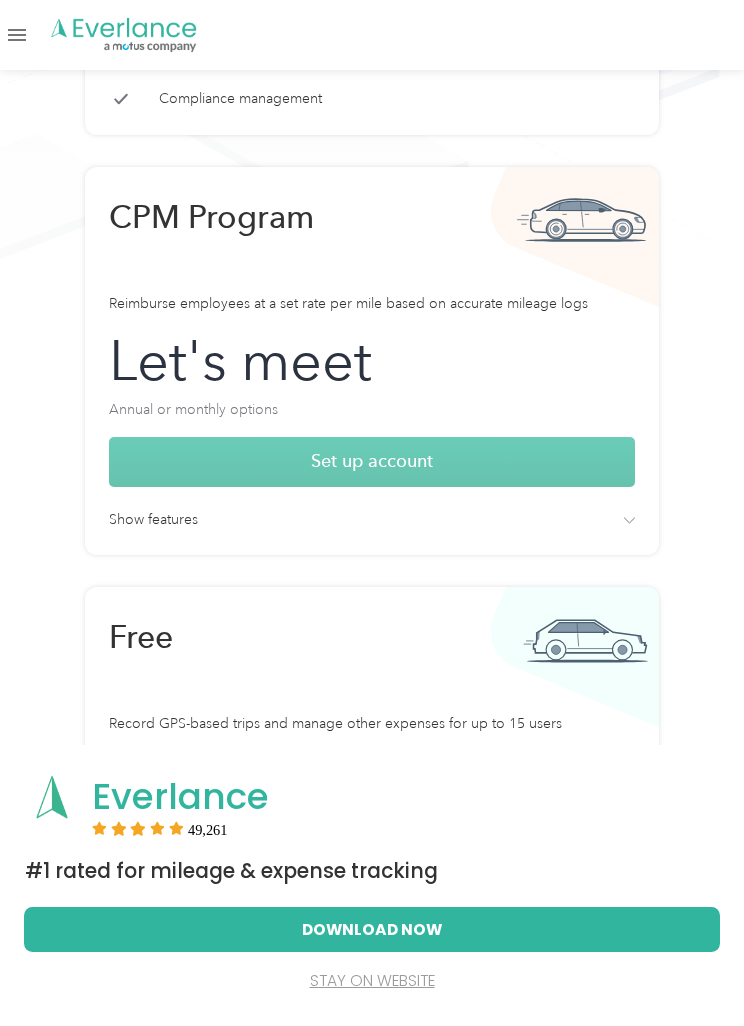 click on "Show features" at bounding box center (153, -28) 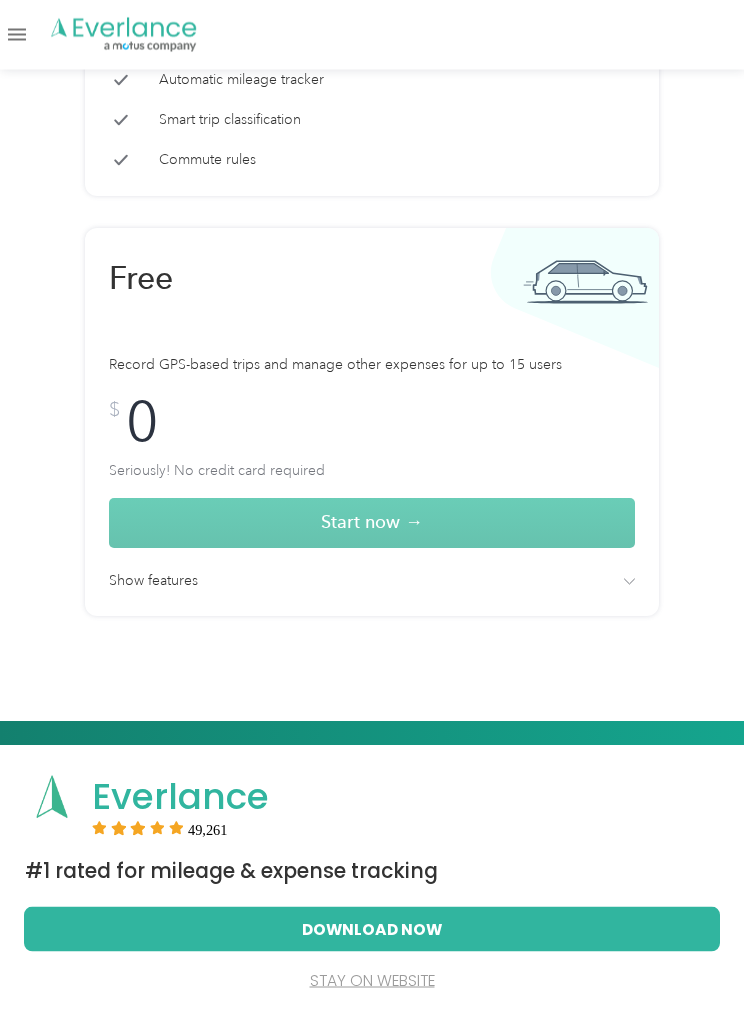 scroll, scrollTop: 1206, scrollLeft: 0, axis: vertical 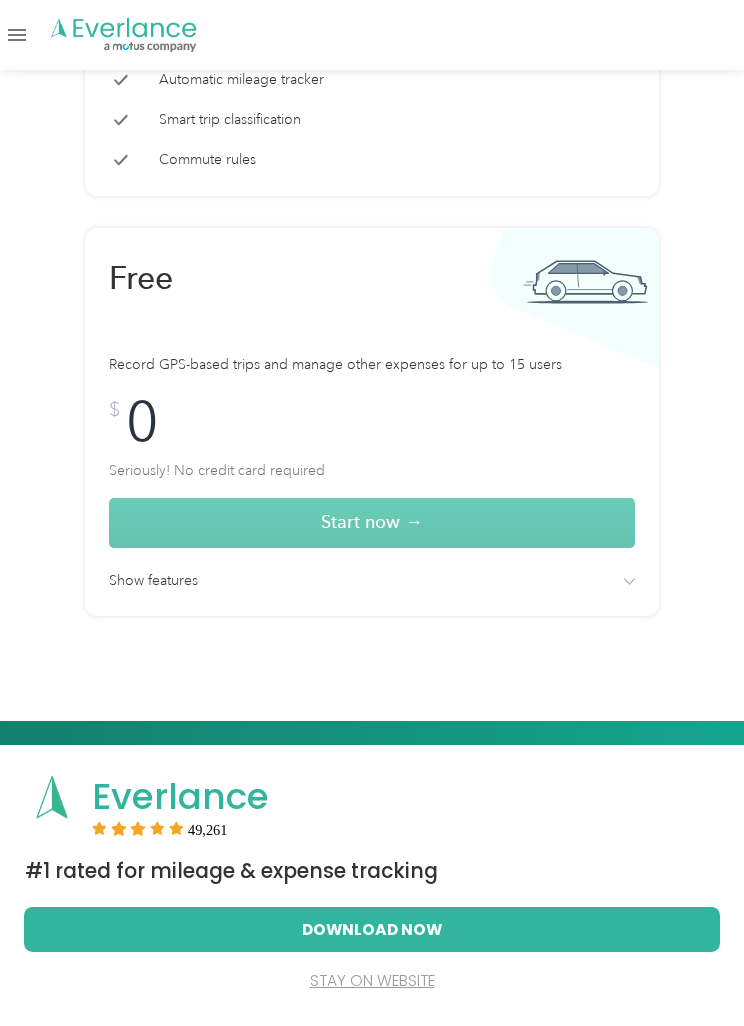 click on "Show features" at bounding box center [153, -515] 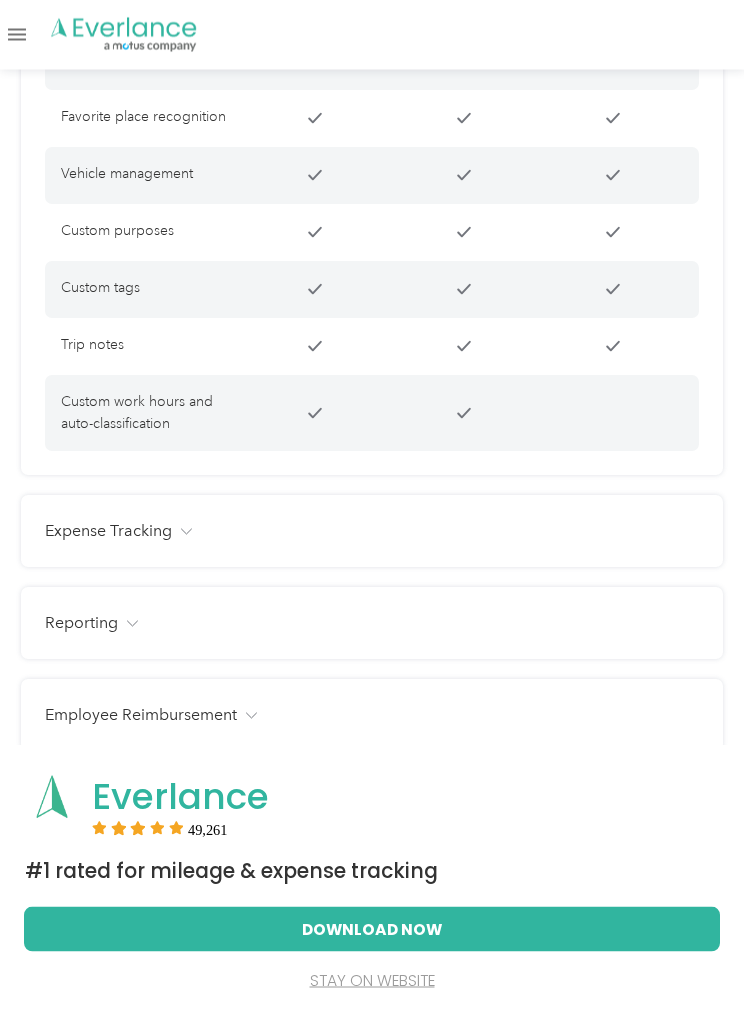 scroll, scrollTop: 2692, scrollLeft: 0, axis: vertical 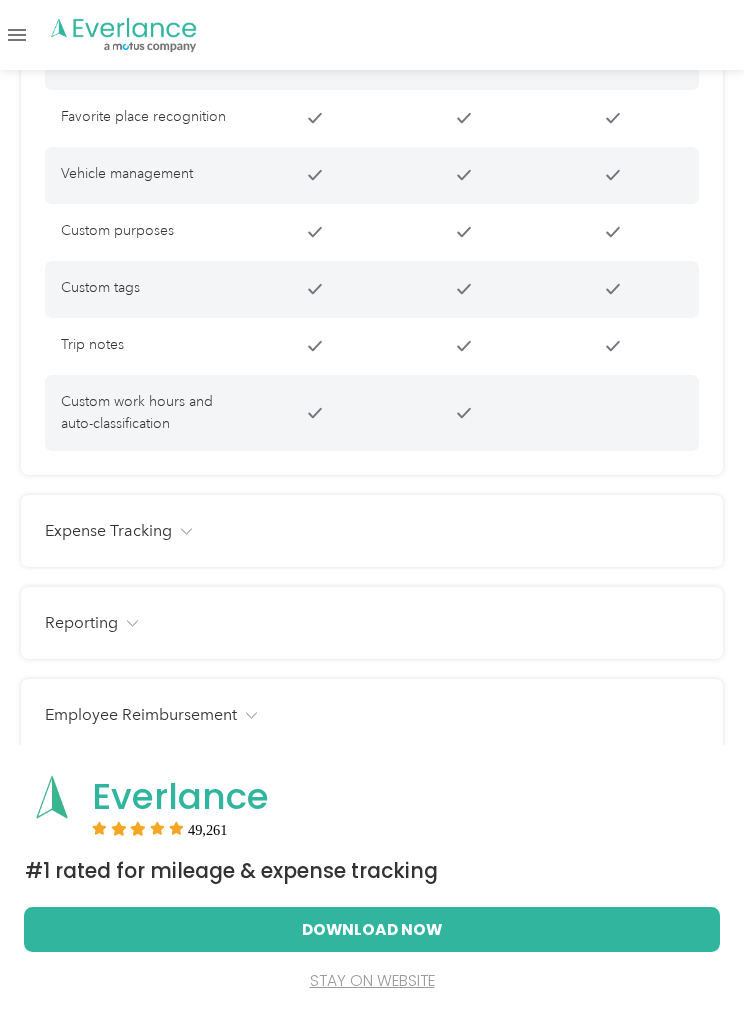 click on "Expense Tracking" at bounding box center (107, -285) 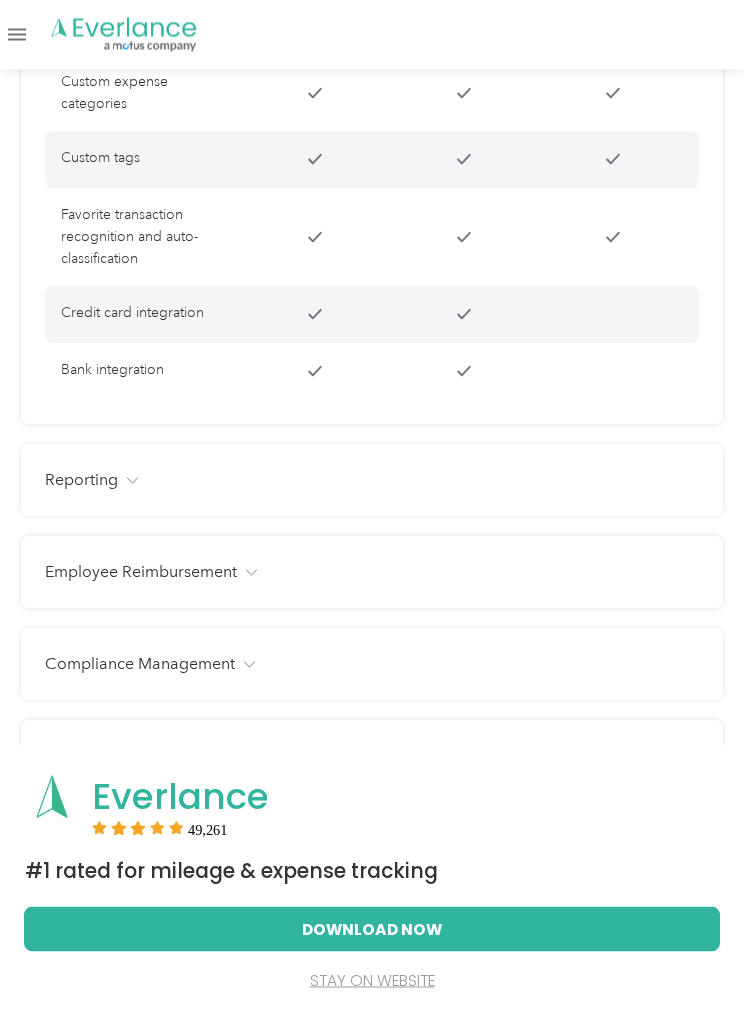 scroll, scrollTop: 3279, scrollLeft: 0, axis: vertical 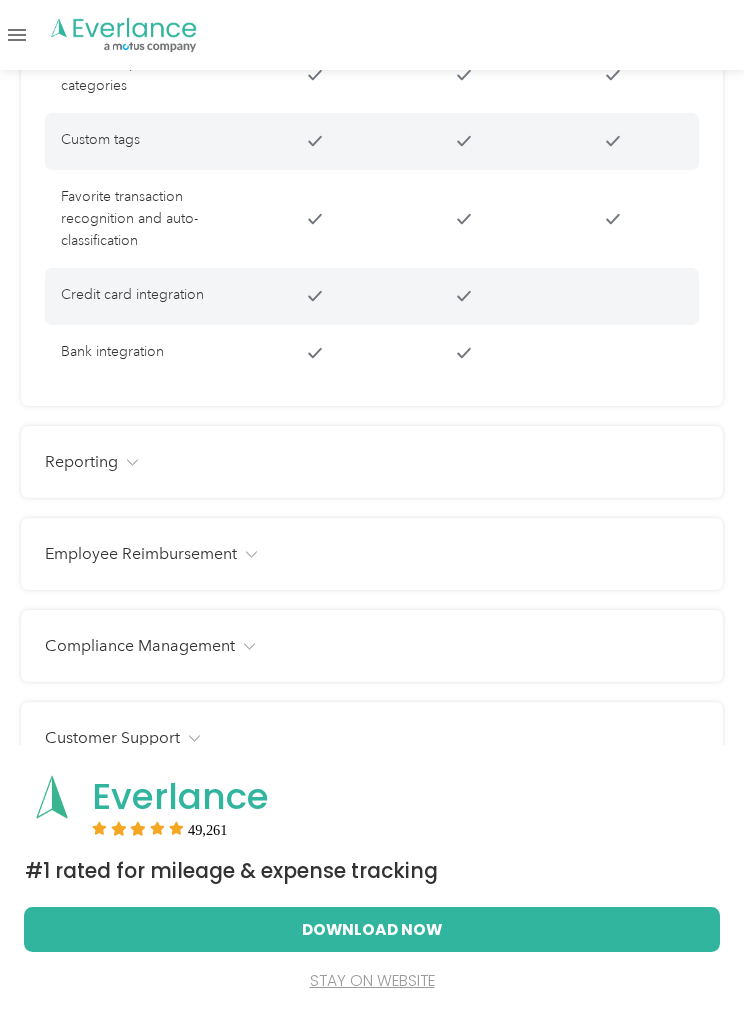 click on "Reporting" at bounding box center (107, -872) 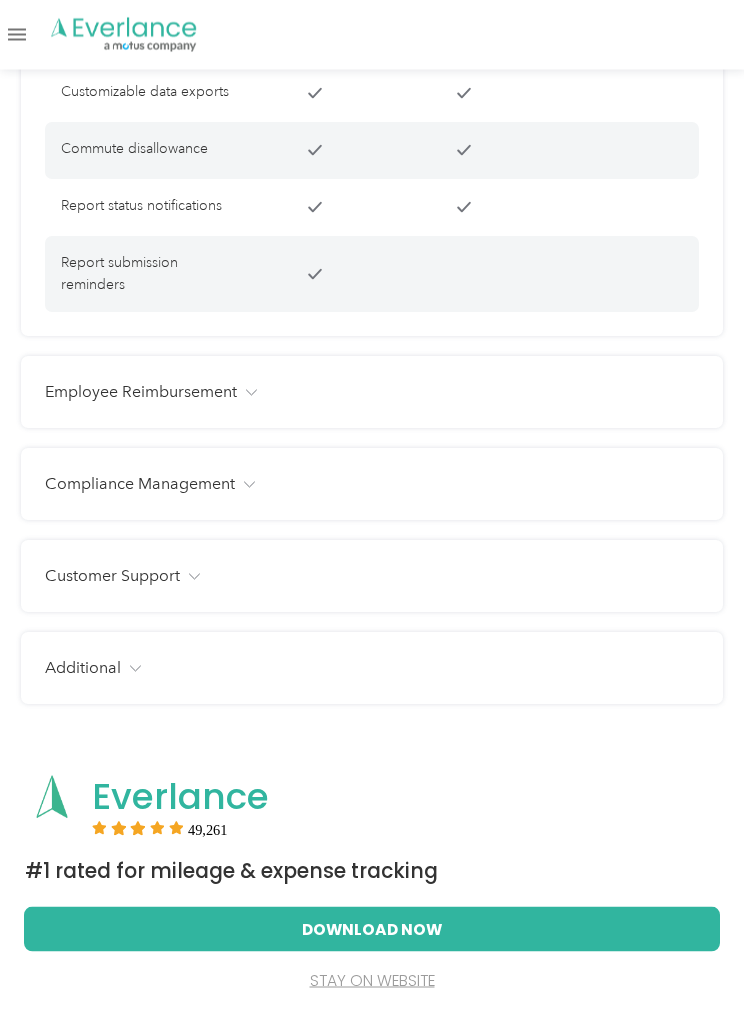 scroll, scrollTop: 4320, scrollLeft: 0, axis: vertical 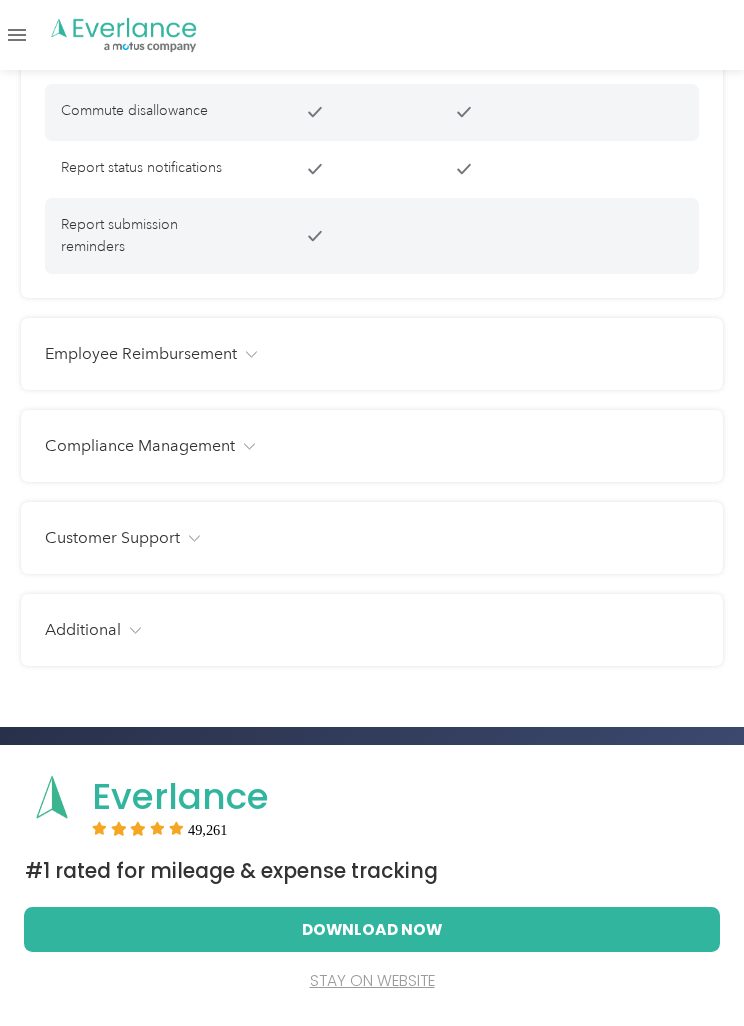 click on "Employee Reimbursement" at bounding box center (107, -1913) 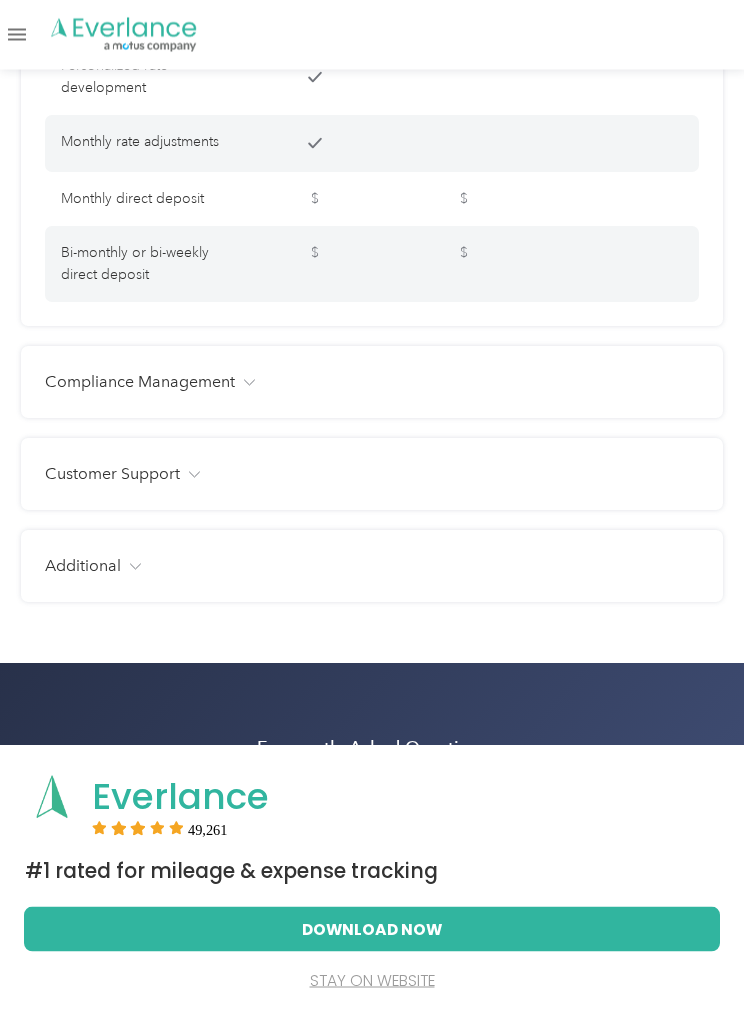 click on "Additional" at bounding box center (107, -2453) 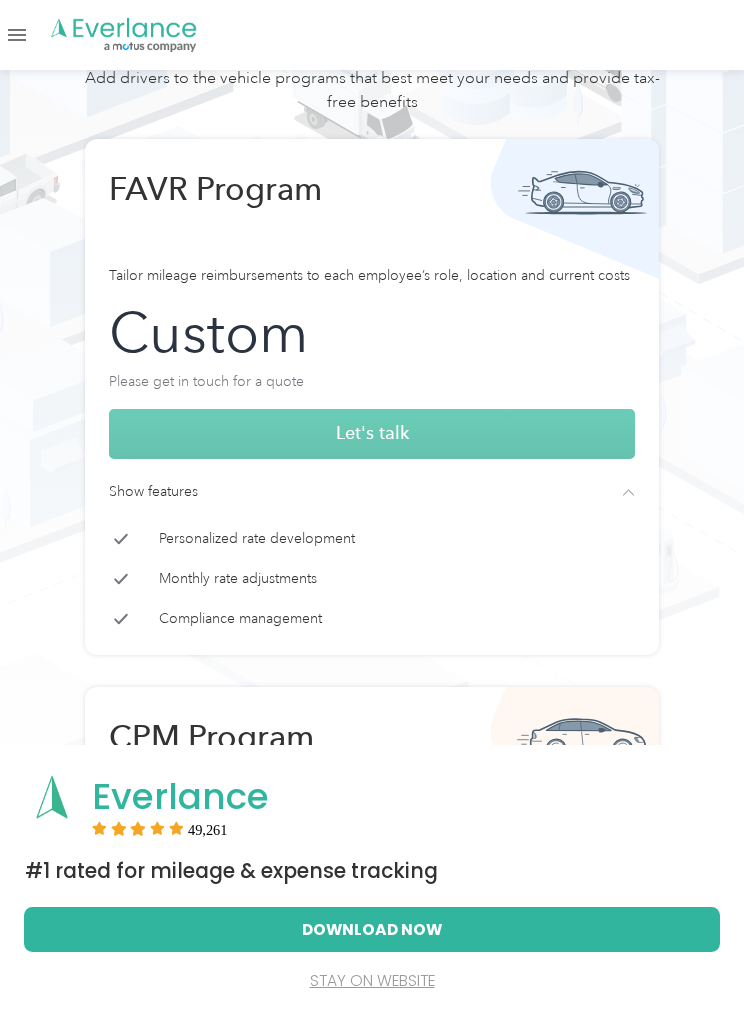 scroll, scrollTop: 0, scrollLeft: 0, axis: both 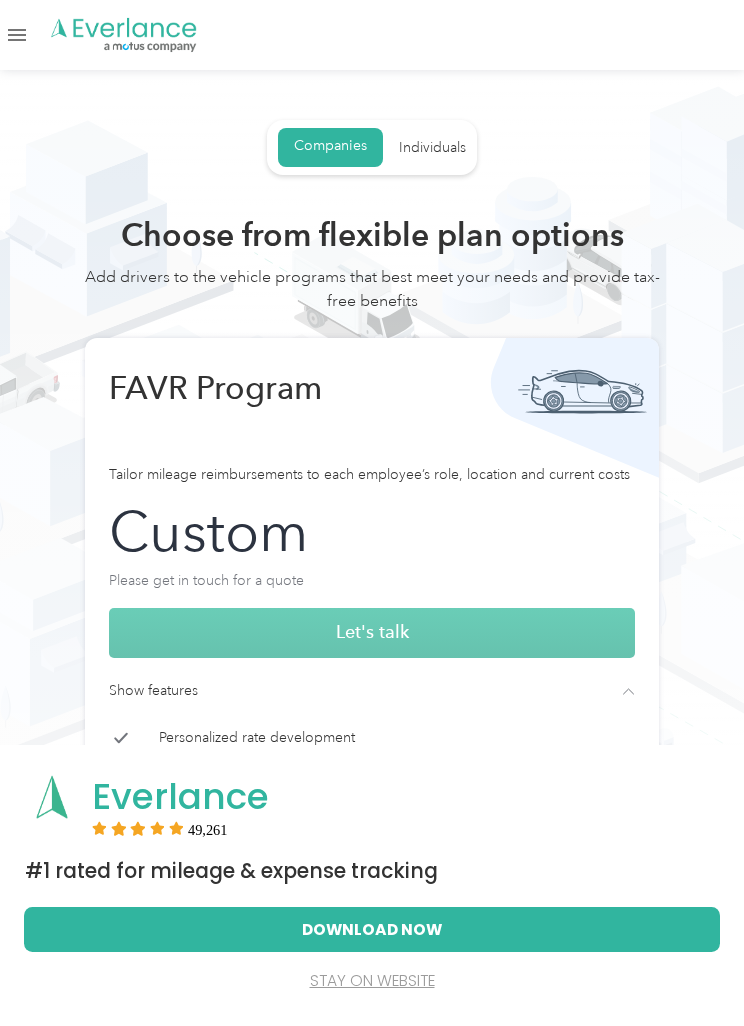 click on "FAVR Program" at bounding box center [372, 408] 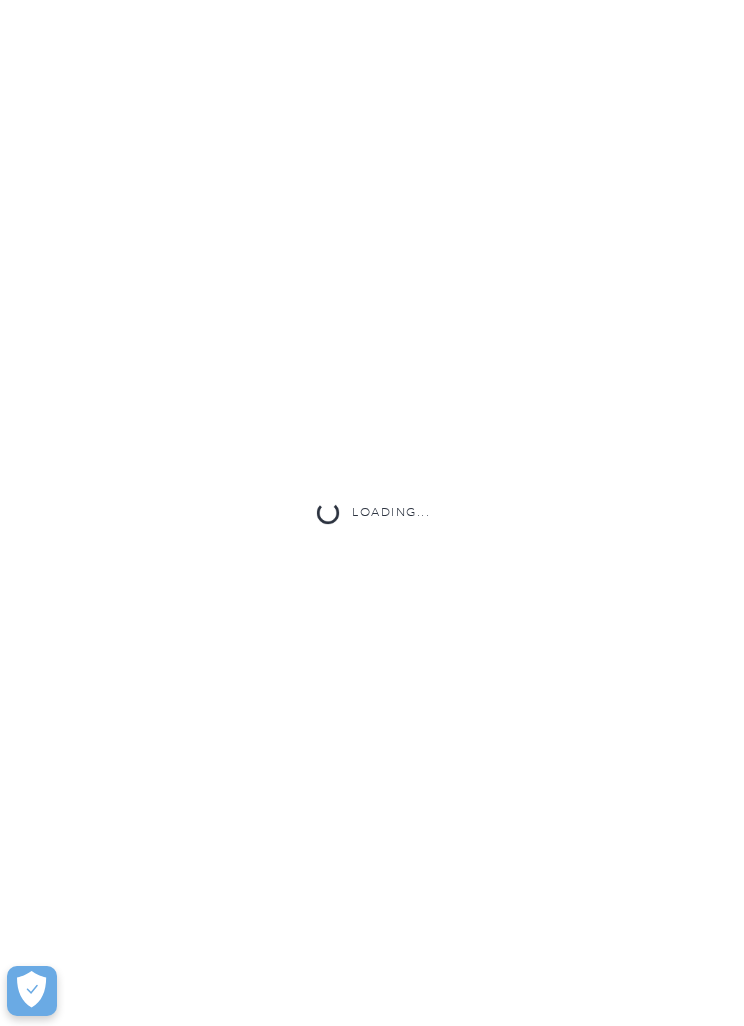 scroll, scrollTop: 0, scrollLeft: 0, axis: both 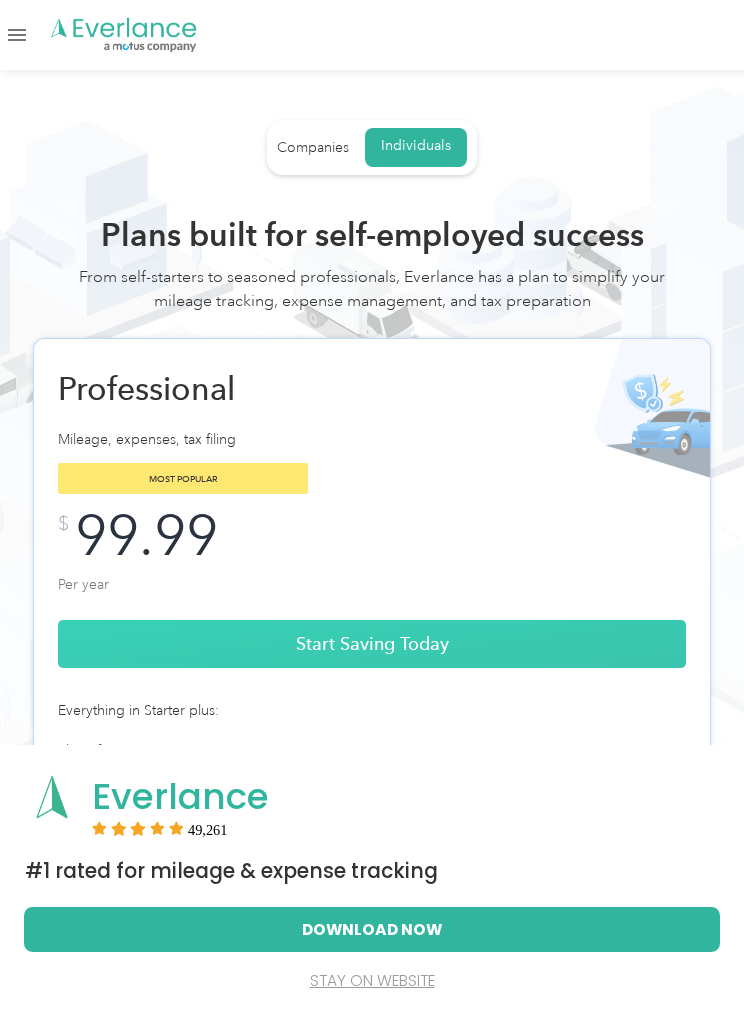 click on "Companies" at bounding box center [313, 148] 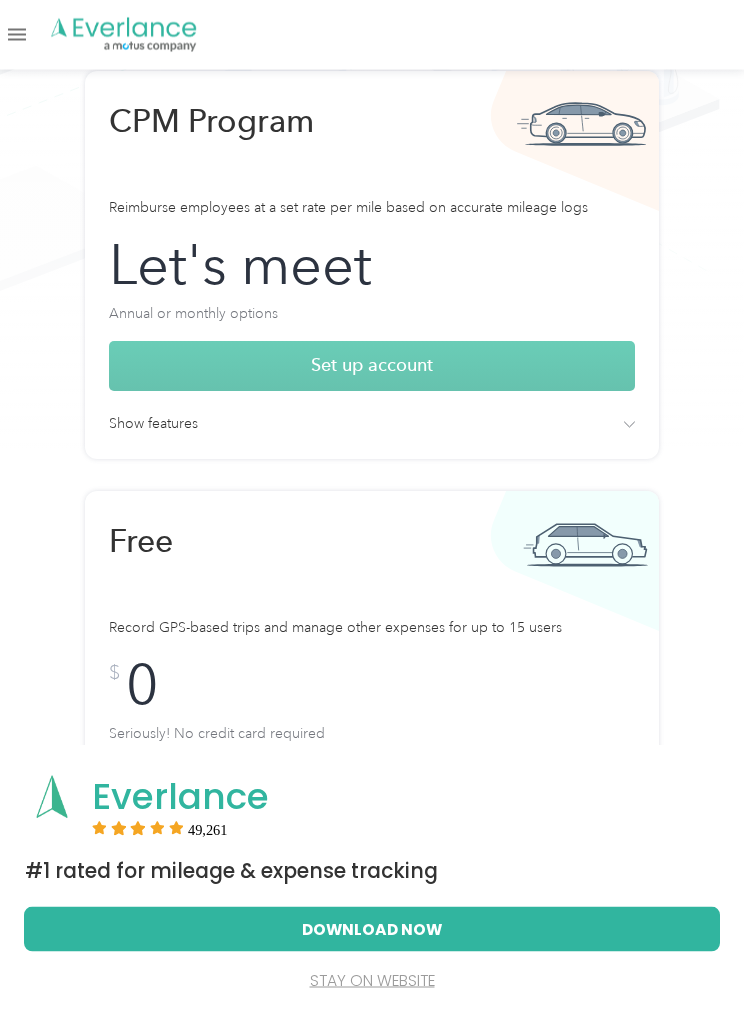 scroll, scrollTop: 682, scrollLeft: 0, axis: vertical 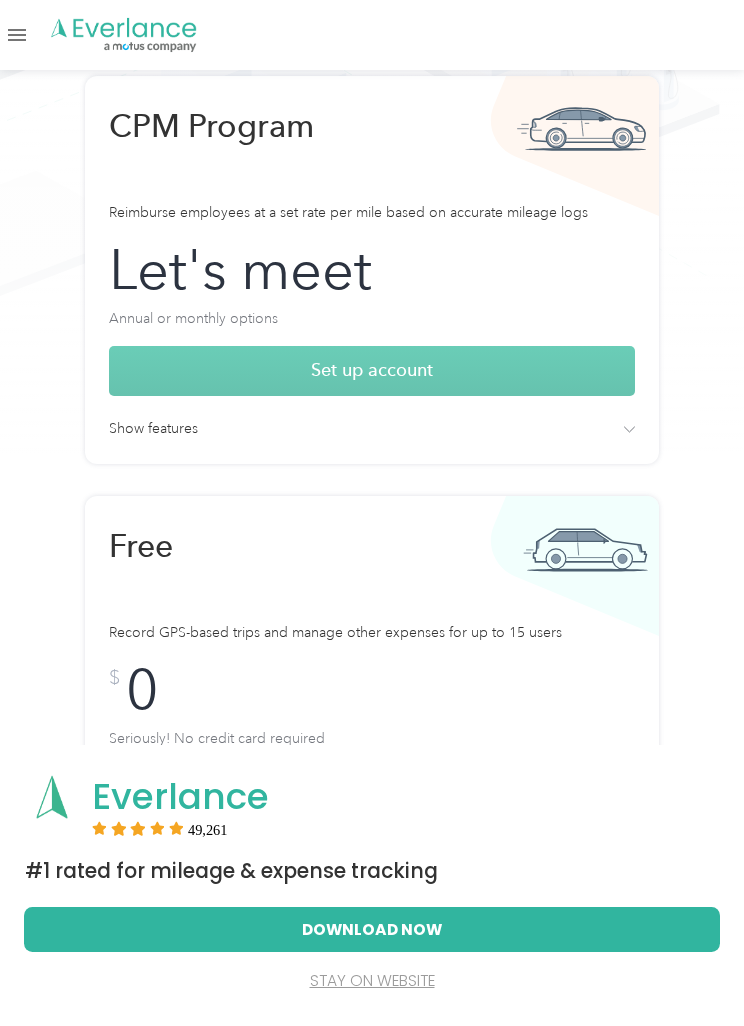 click on "Set up account" at bounding box center [372, 371] 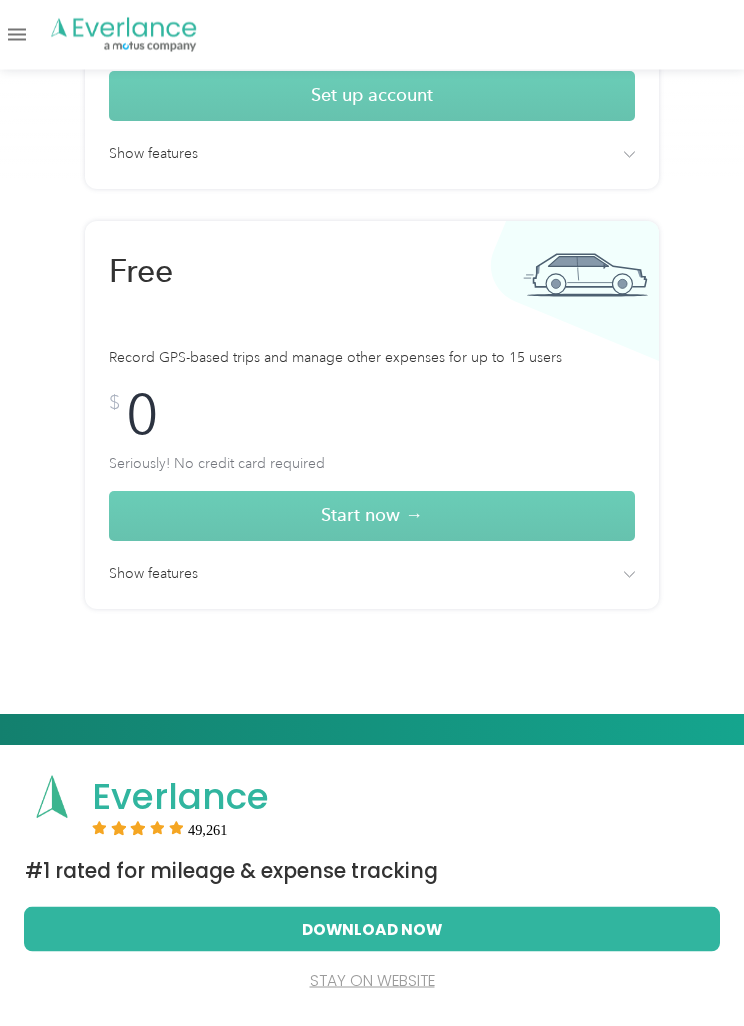 scroll, scrollTop: 957, scrollLeft: 0, axis: vertical 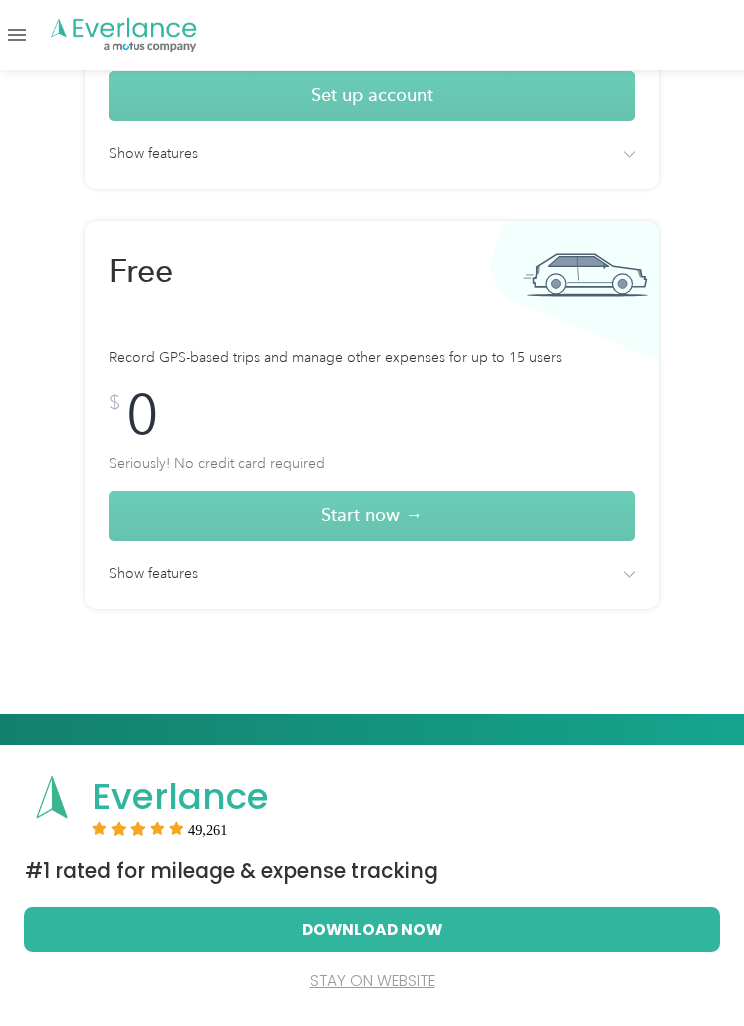 click on "Start now →" at bounding box center (372, 516) 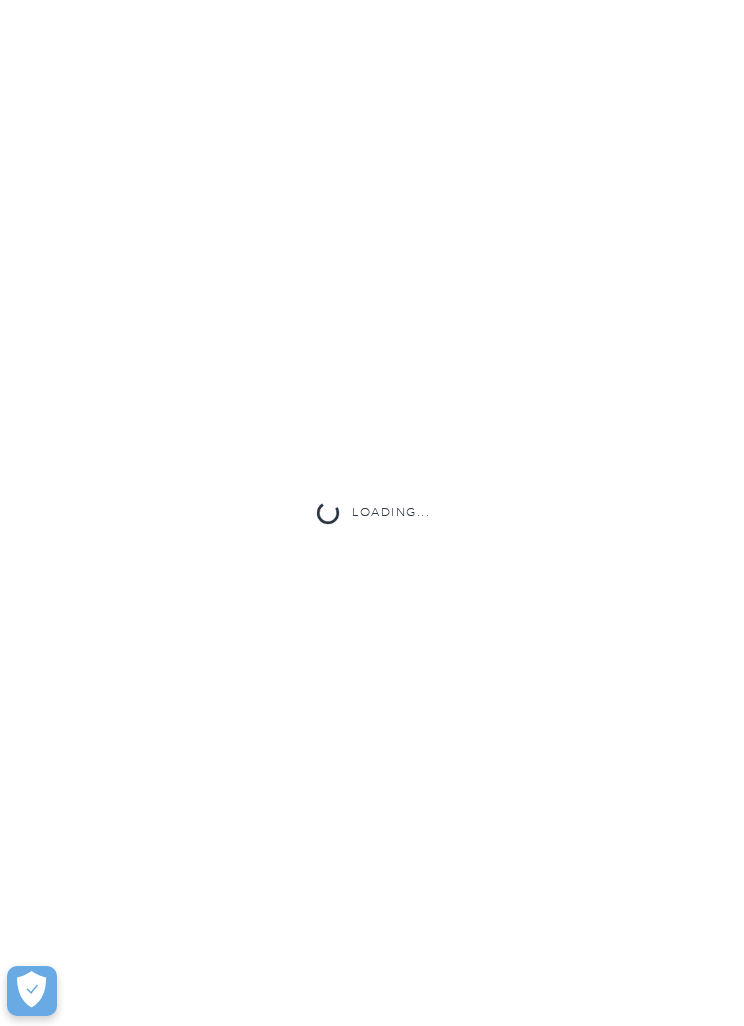scroll, scrollTop: 0, scrollLeft: 0, axis: both 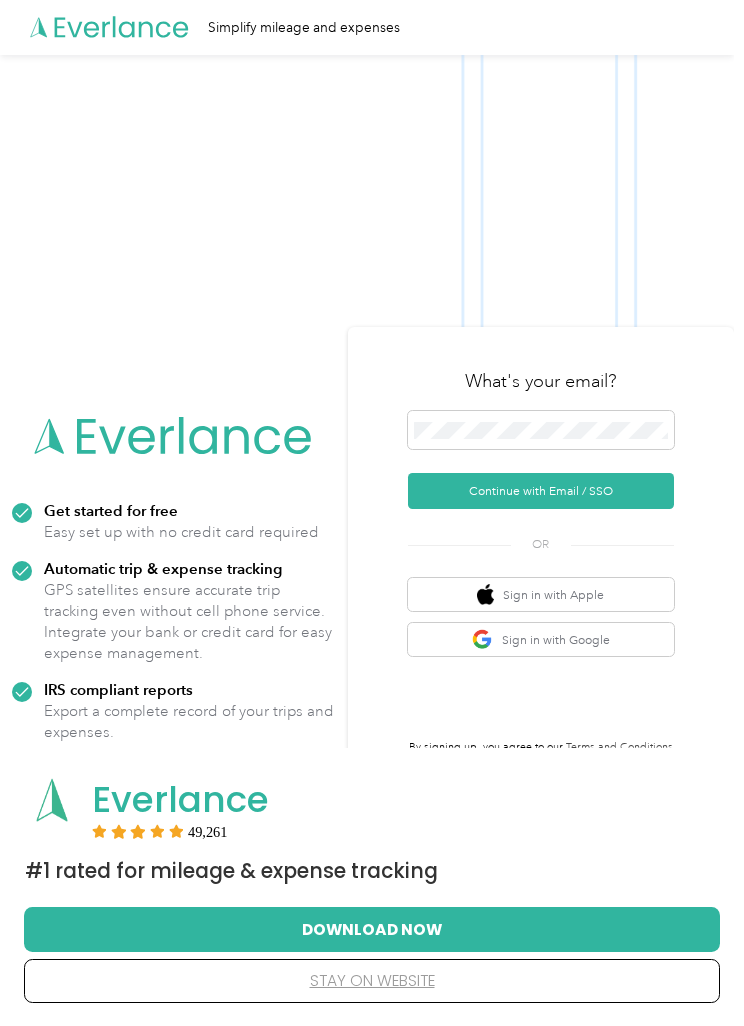 click on "Continue with Email / SSO" at bounding box center (541, 491) 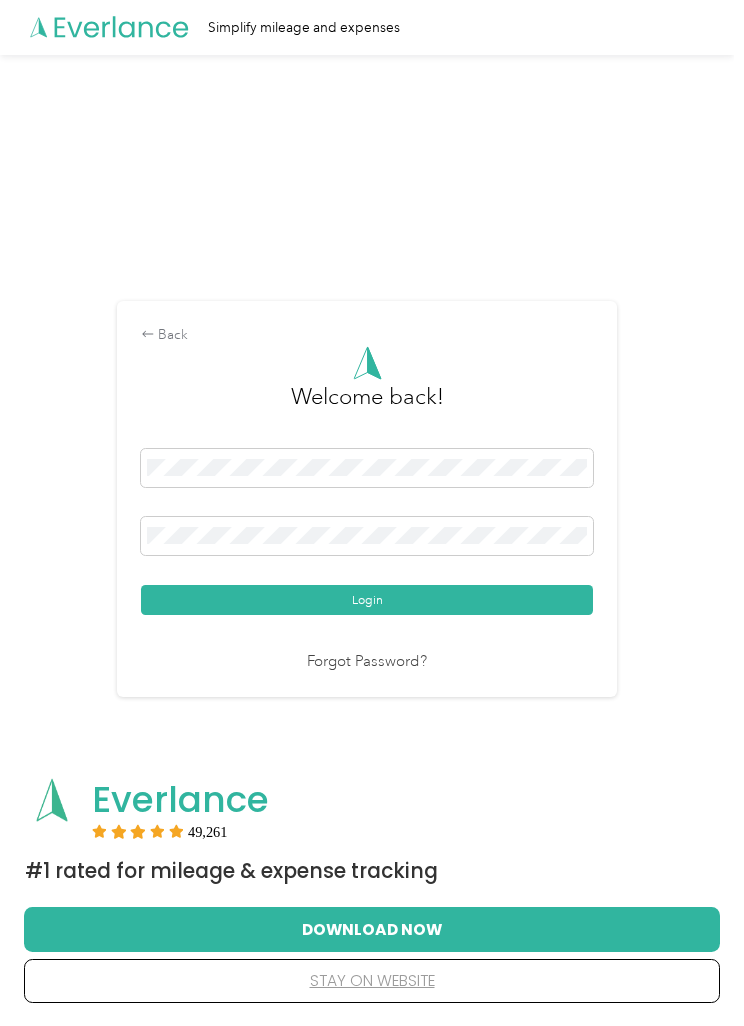 click on "Login" at bounding box center [367, 600] 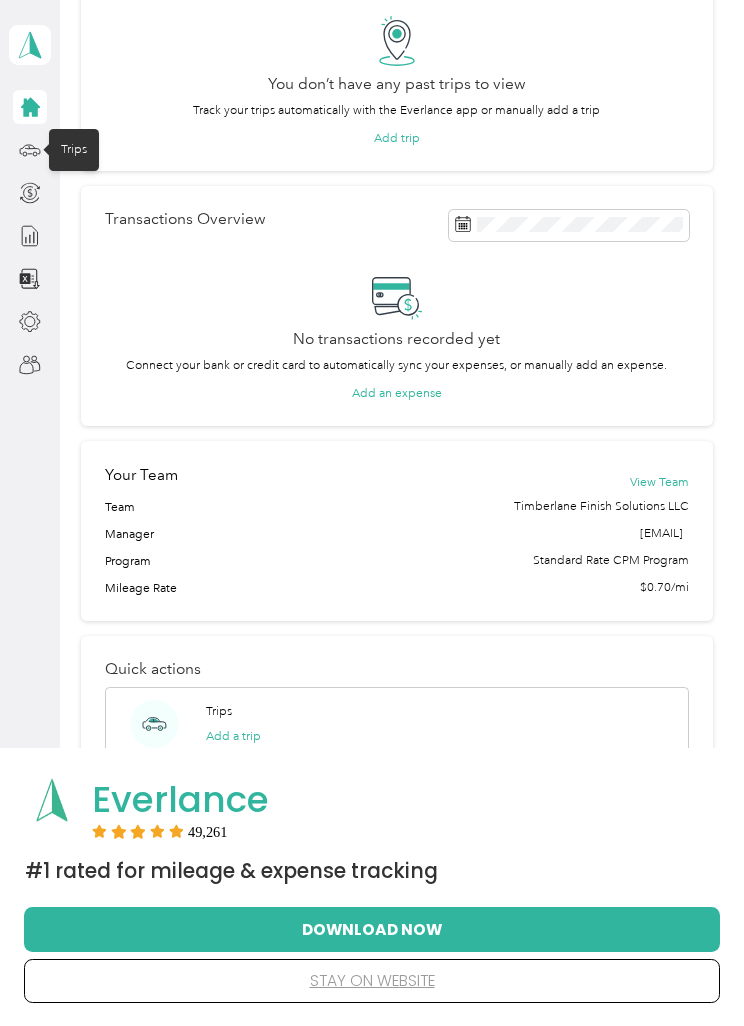 scroll, scrollTop: 148, scrollLeft: 0, axis: vertical 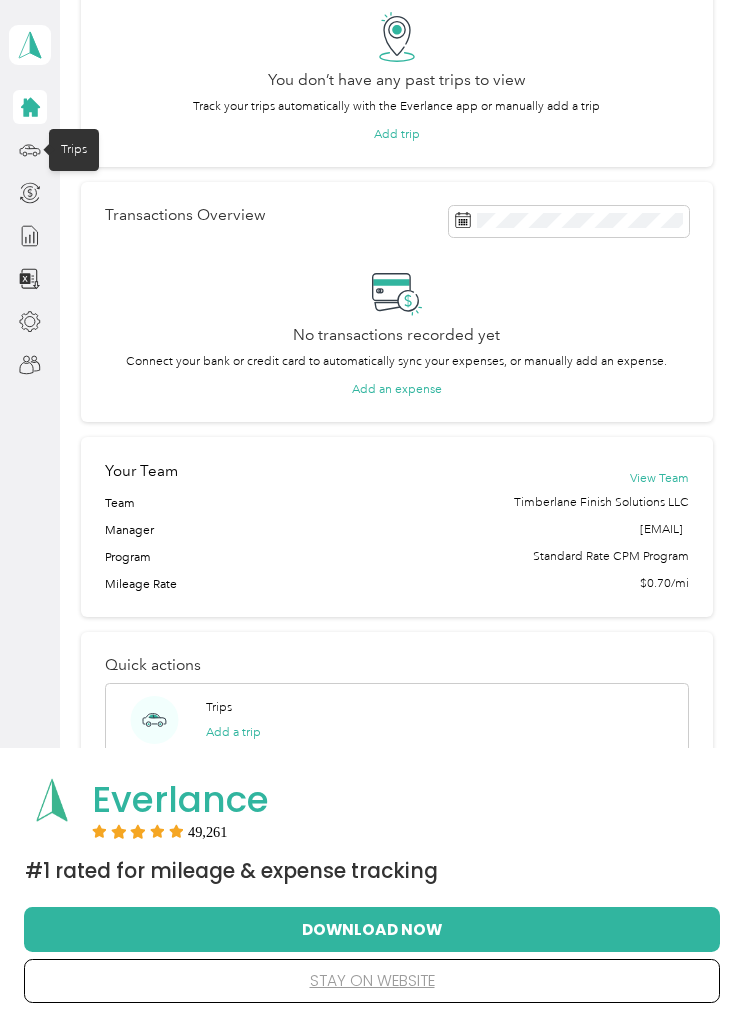 click on "View Team" at bounding box center (659, 478) 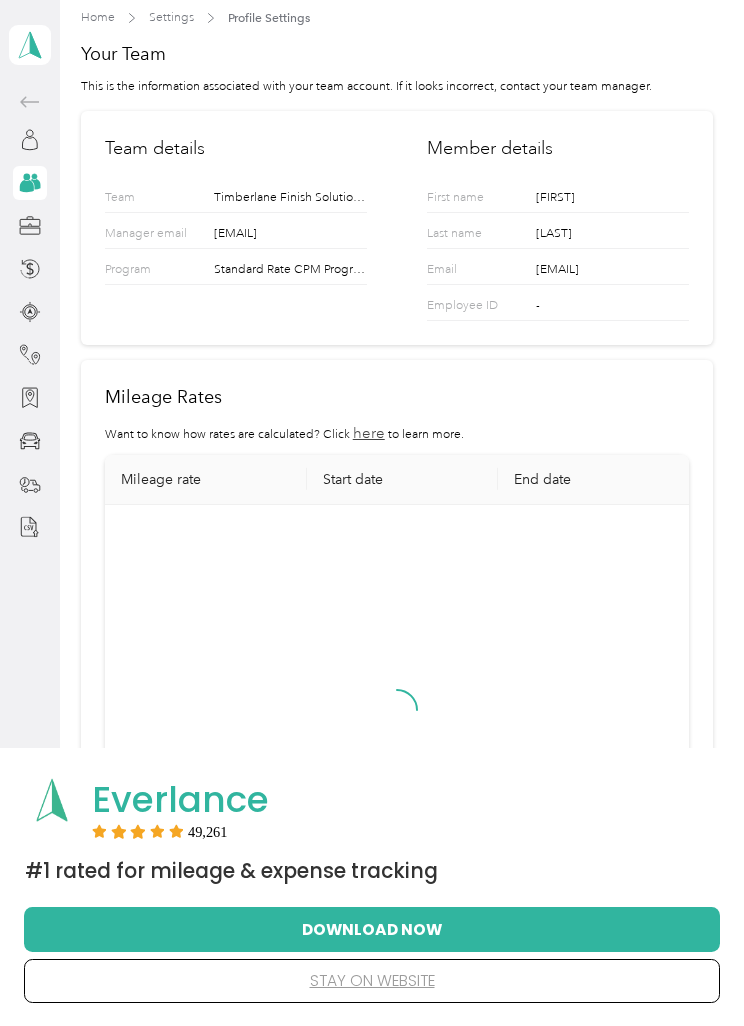 scroll, scrollTop: 0, scrollLeft: 0, axis: both 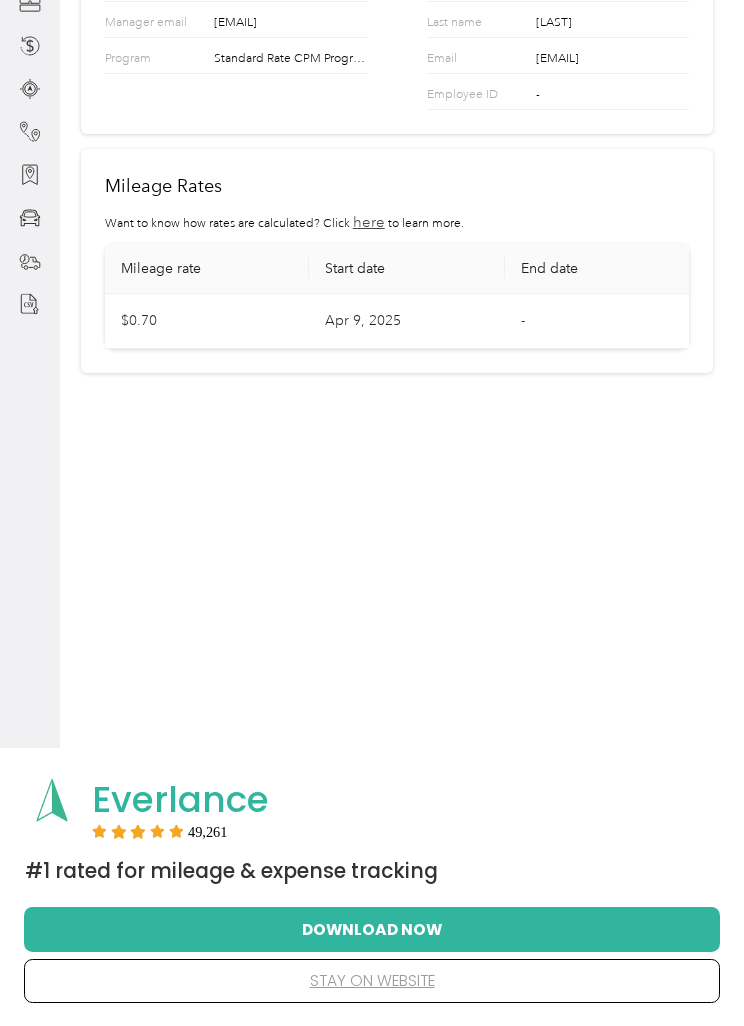 click on "stay on website" at bounding box center [372, 981] 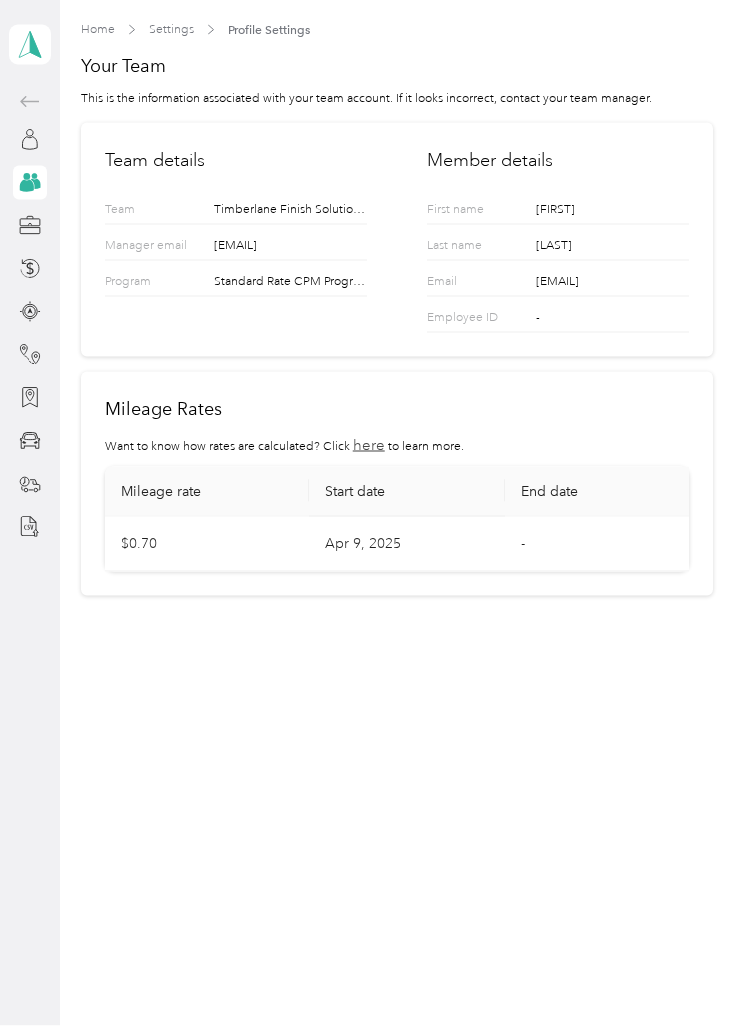 scroll, scrollTop: 0, scrollLeft: 0, axis: both 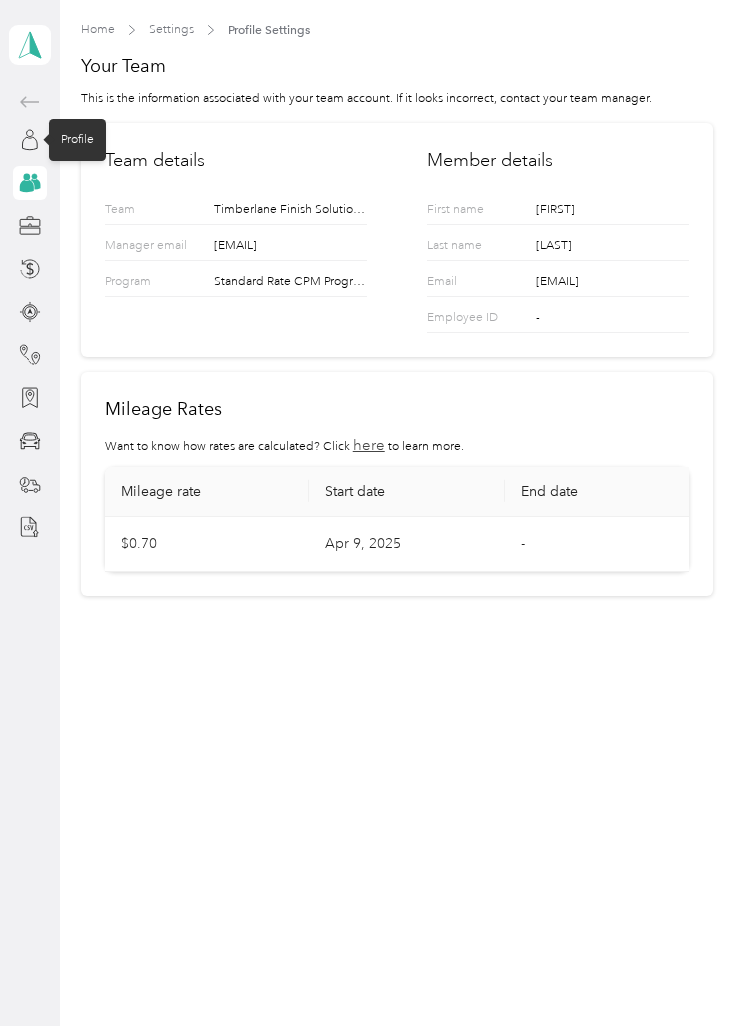 click 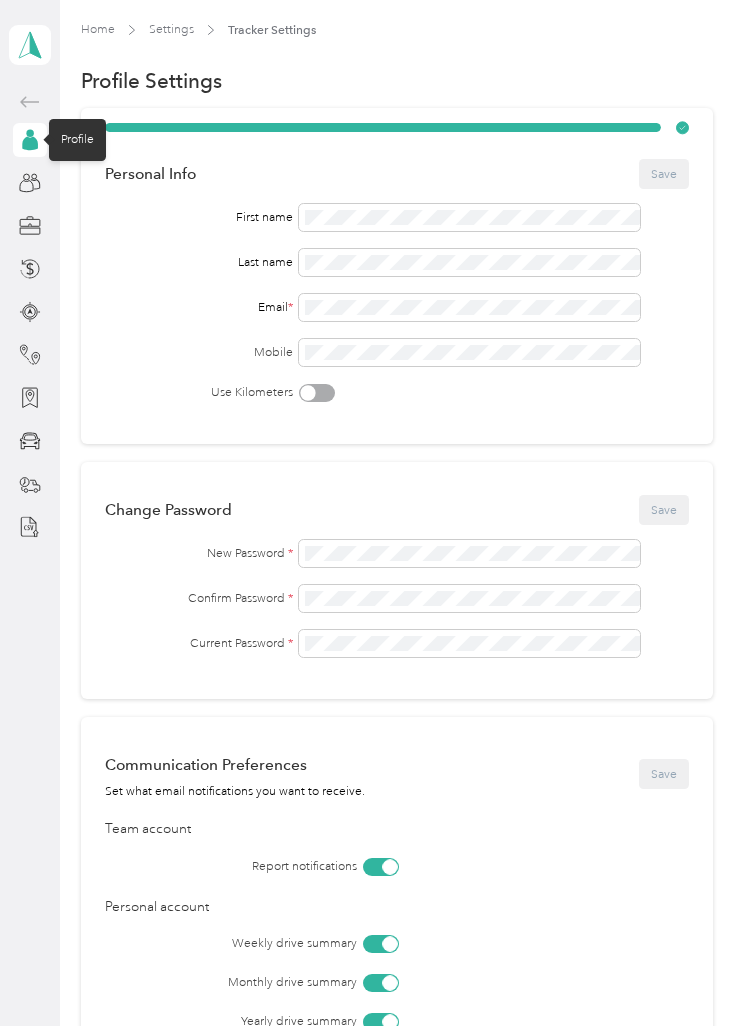 scroll, scrollTop: 0, scrollLeft: 0, axis: both 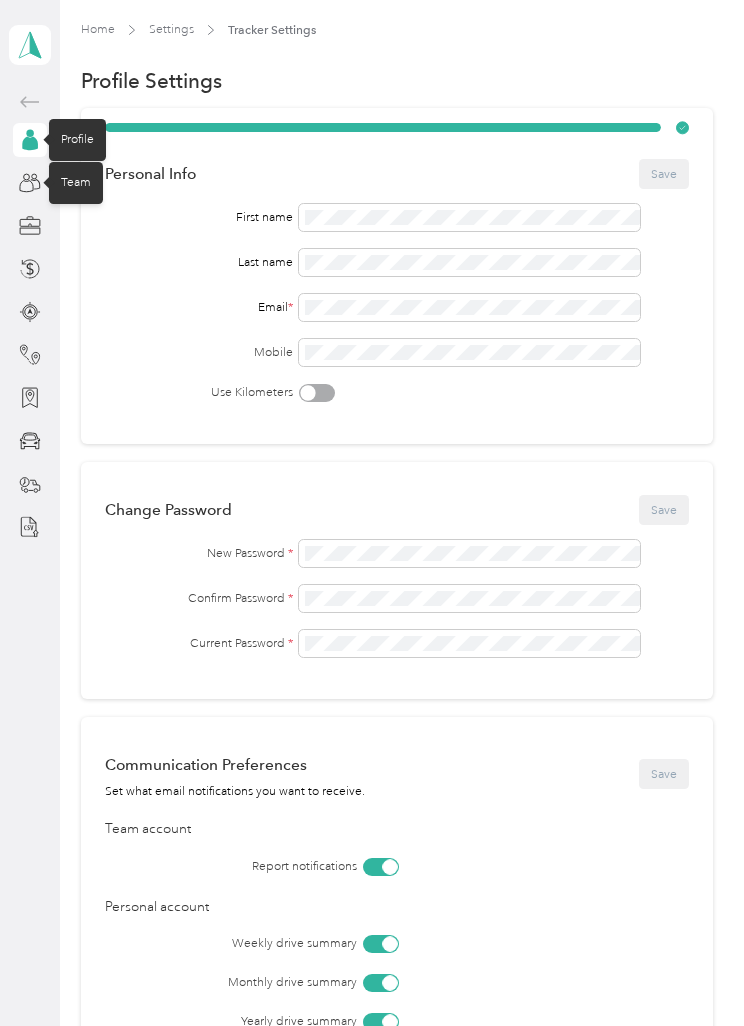 click 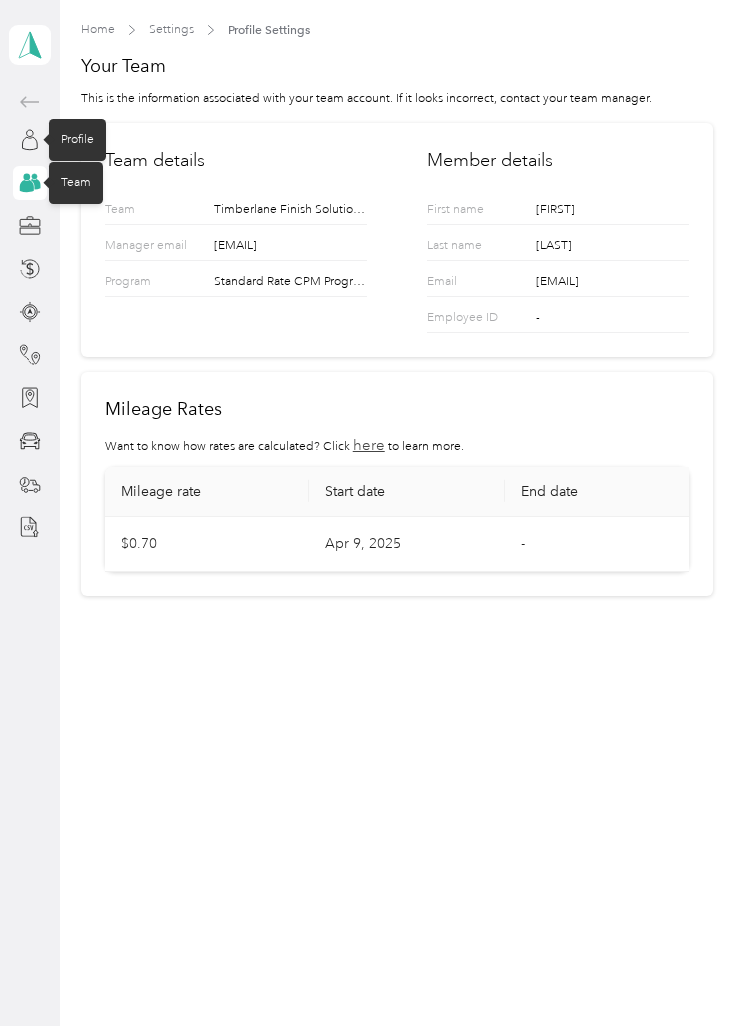 click at bounding box center [30, 226] 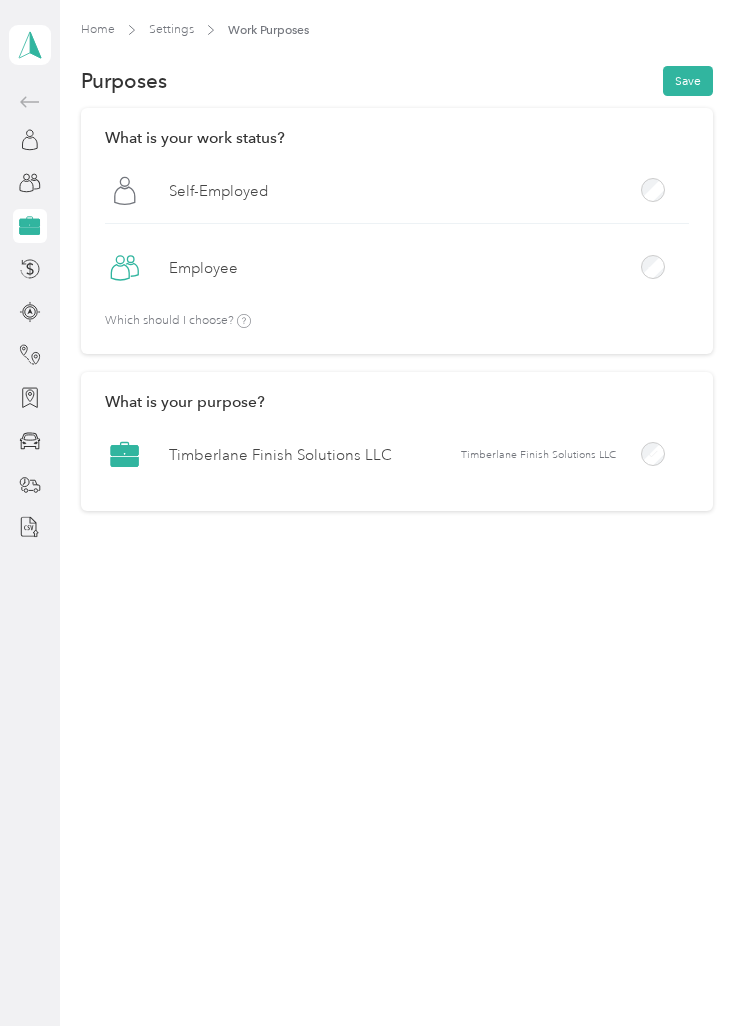 click on "Save" at bounding box center [688, 81] 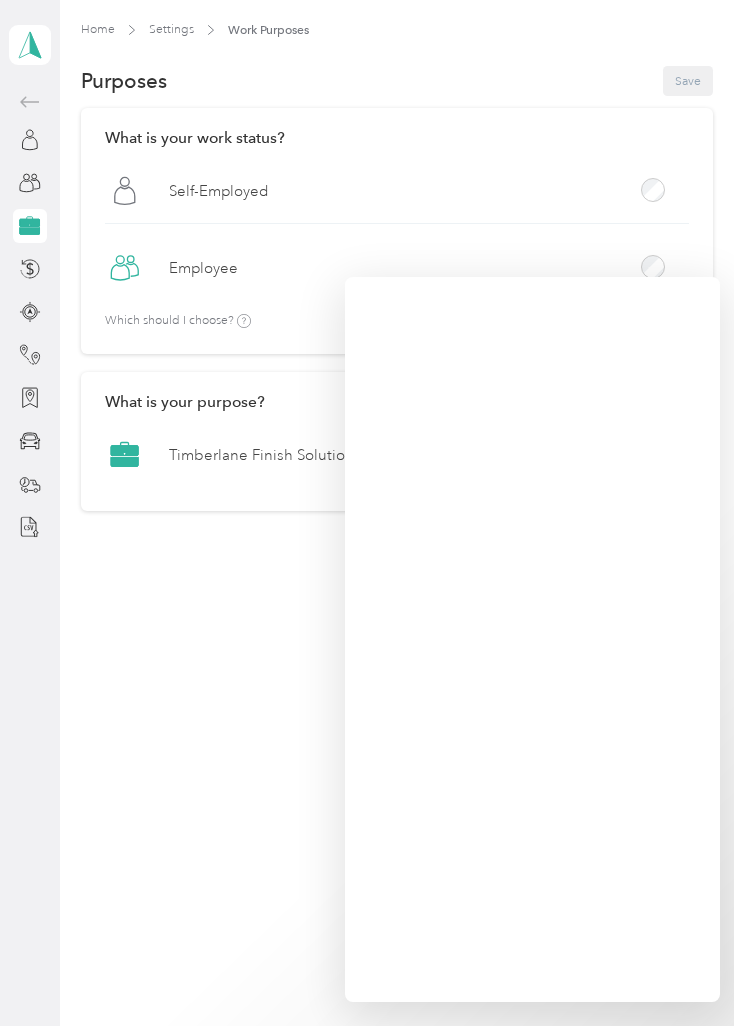 scroll, scrollTop: 0, scrollLeft: 0, axis: both 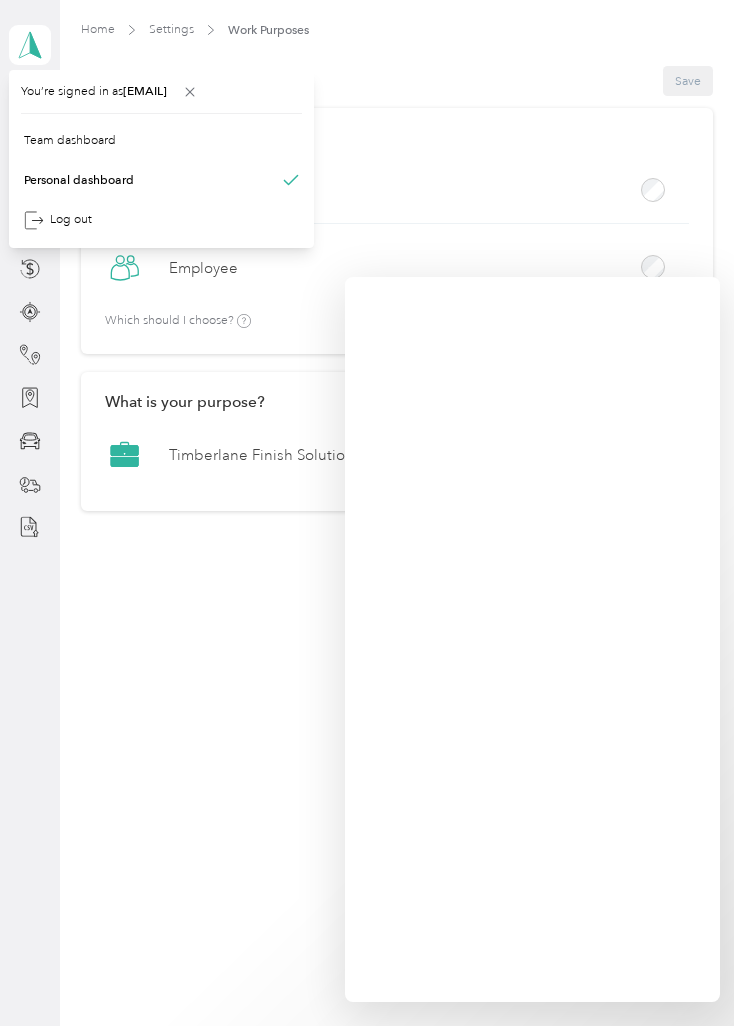 click on "Team dashboard" at bounding box center (70, 141) 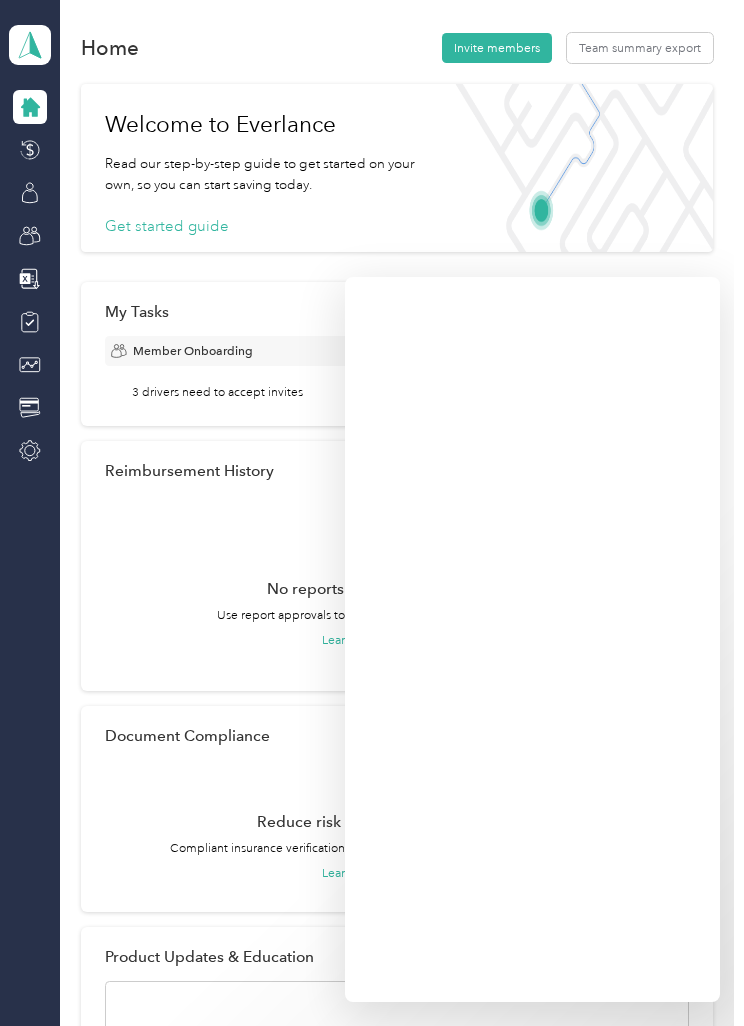 click at bounding box center (579, 168) 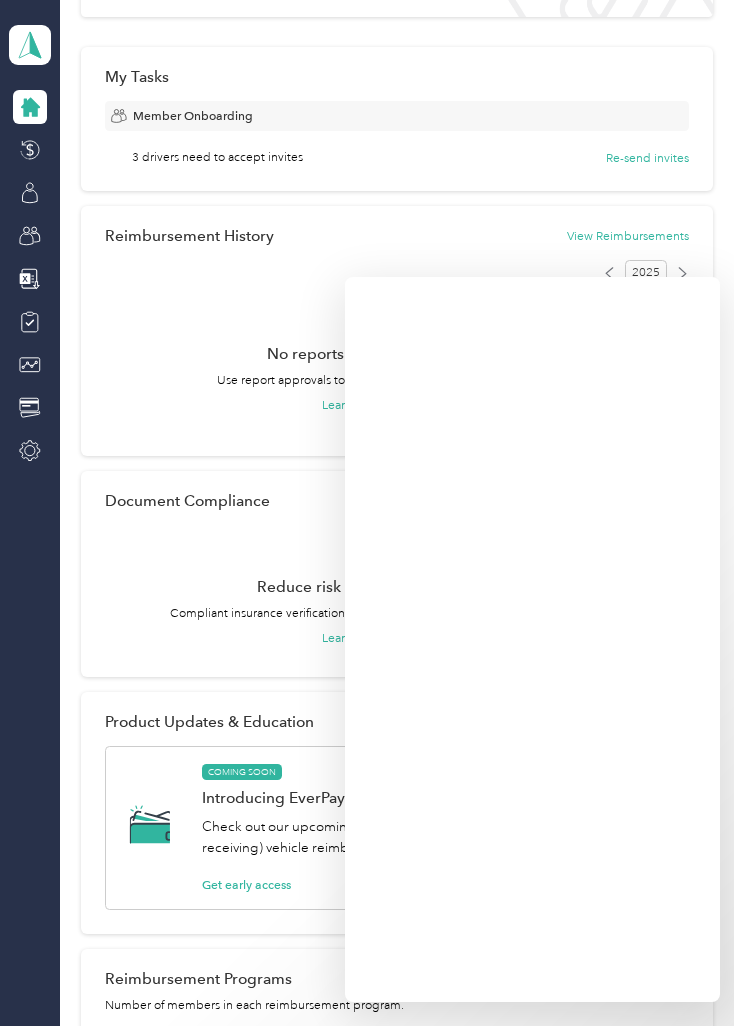 scroll, scrollTop: 222, scrollLeft: 0, axis: vertical 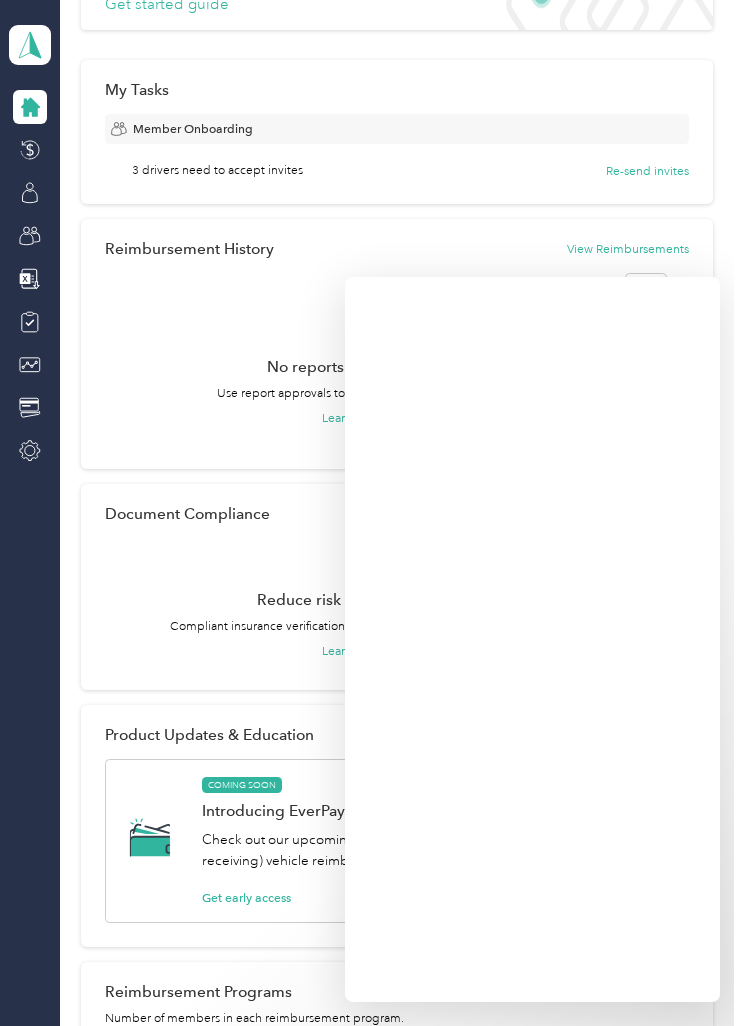 click on "Member Onboarding" at bounding box center [193, 129] 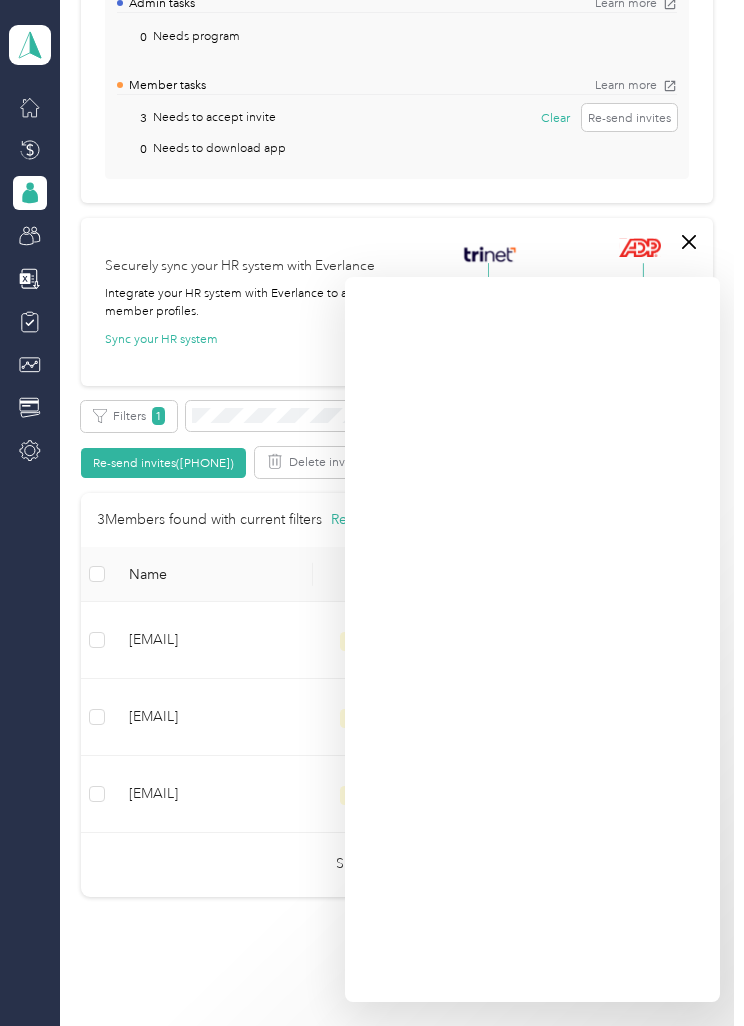 scroll, scrollTop: 496, scrollLeft: 0, axis: vertical 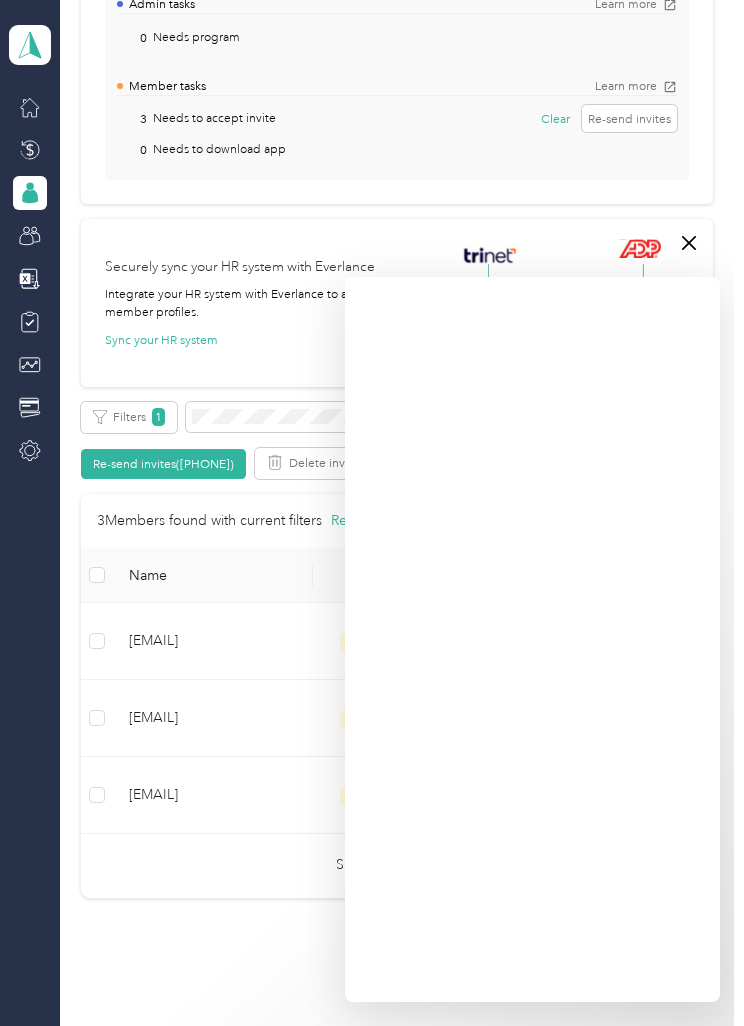 click on "Onboarding tasks Number of members with outstanding onboarding tasks Reset   Admin tasks Learn more 0 Needs program View     Member tasks Learn more 3 Needs to accept invite Clear Re-send invites 0 Needs to download app View" at bounding box center (397, -78) 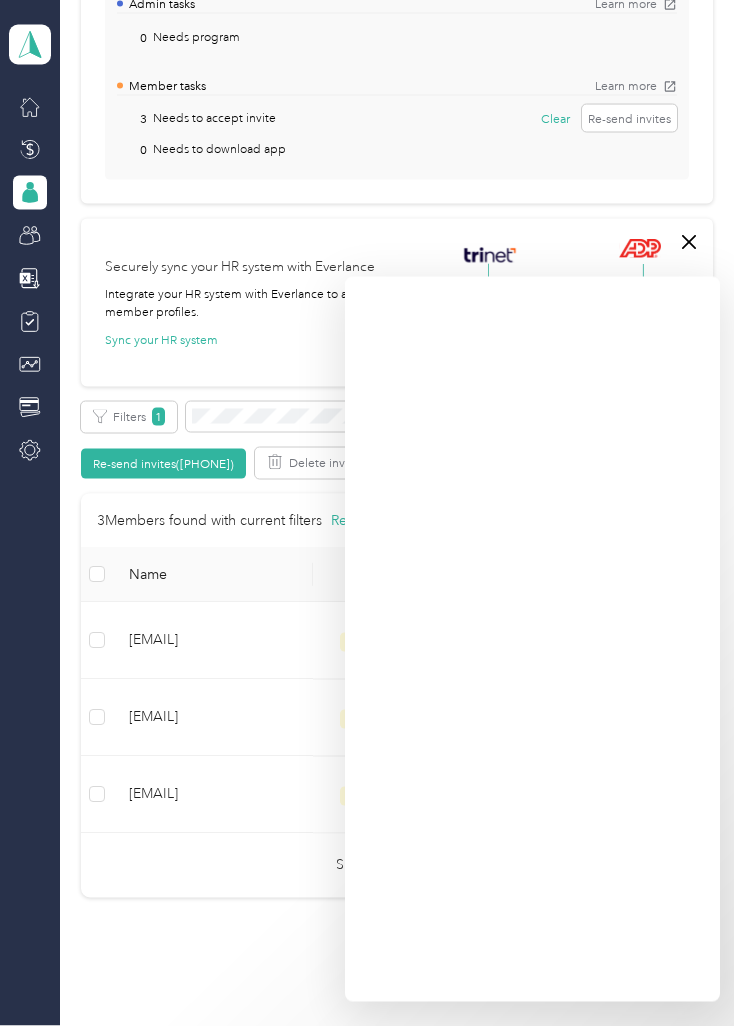scroll, scrollTop: 64, scrollLeft: 0, axis: vertical 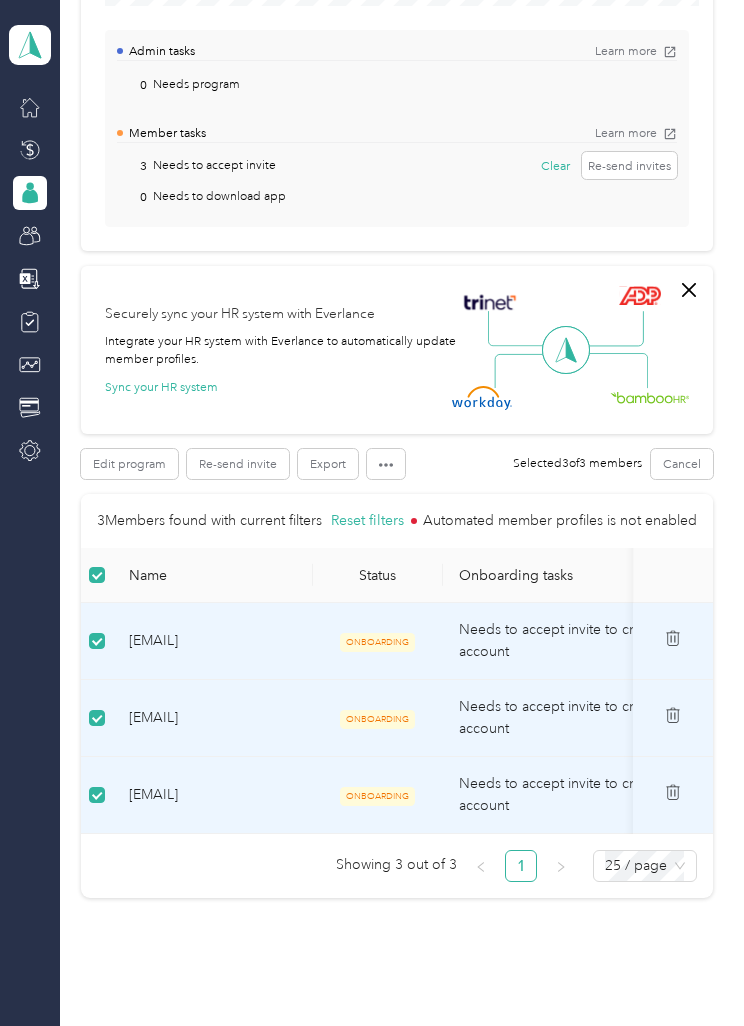 click on "Re-send invite" at bounding box center [238, 464] 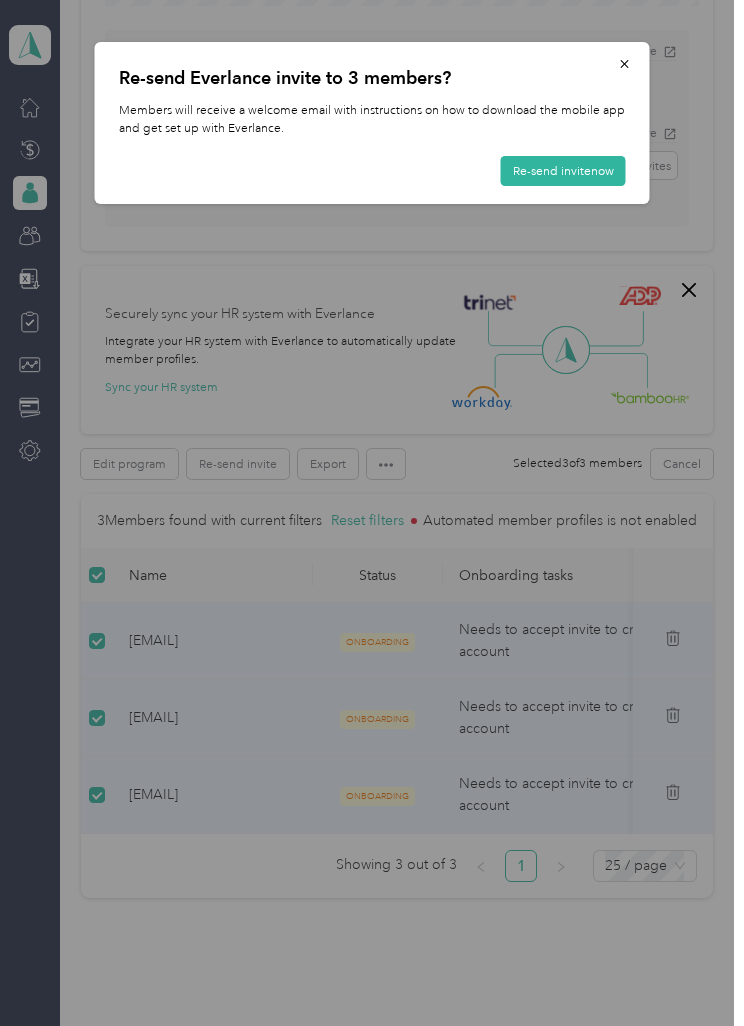 click on "Re-send invite  now" at bounding box center (563, 171) 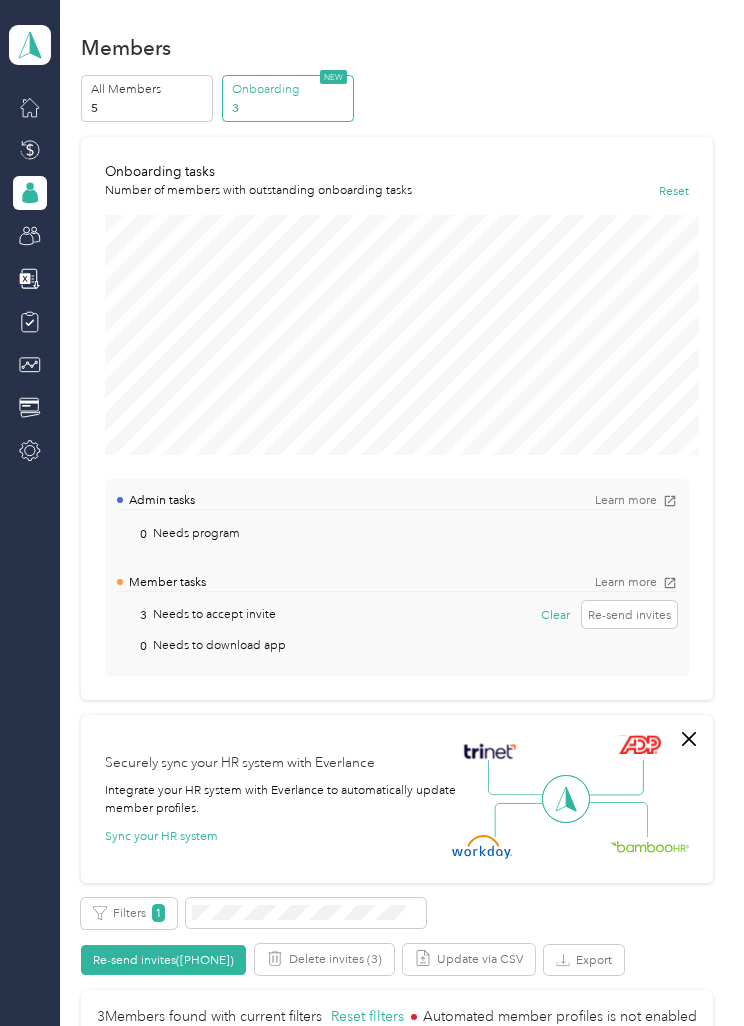 scroll, scrollTop: 0, scrollLeft: 0, axis: both 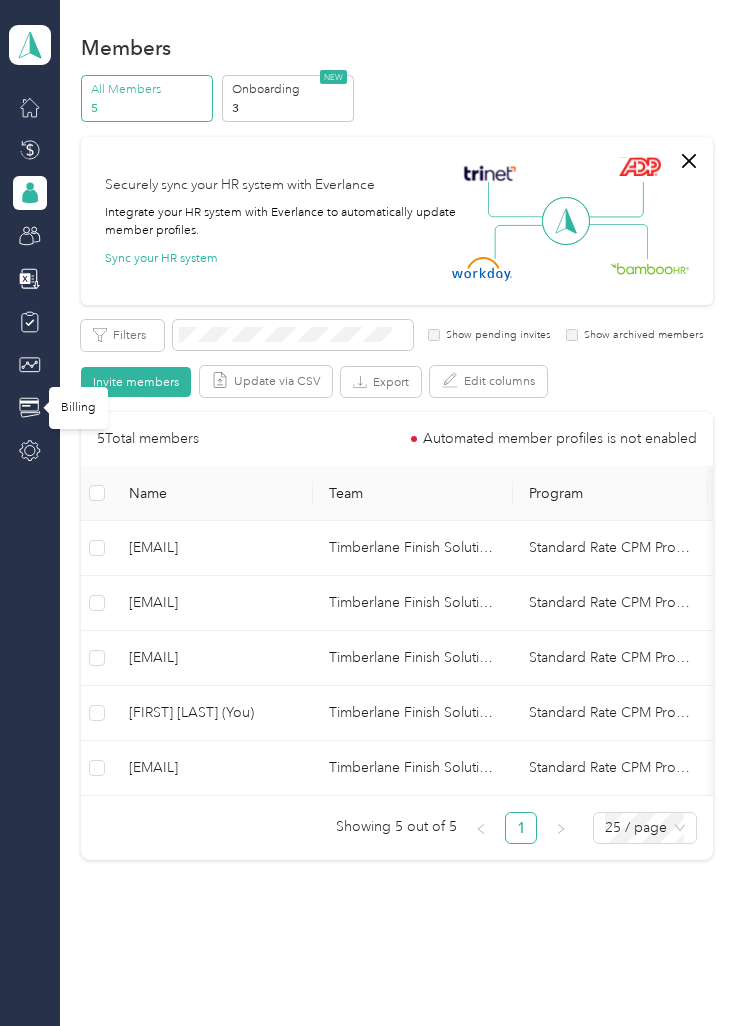 click 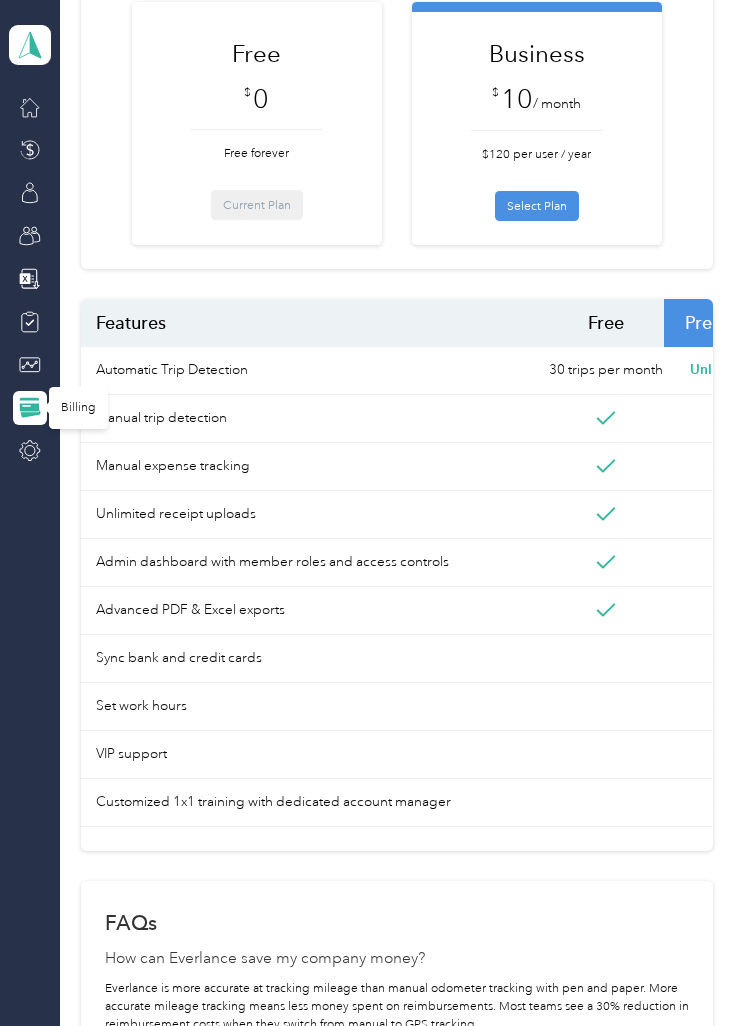 scroll, scrollTop: 212, scrollLeft: 0, axis: vertical 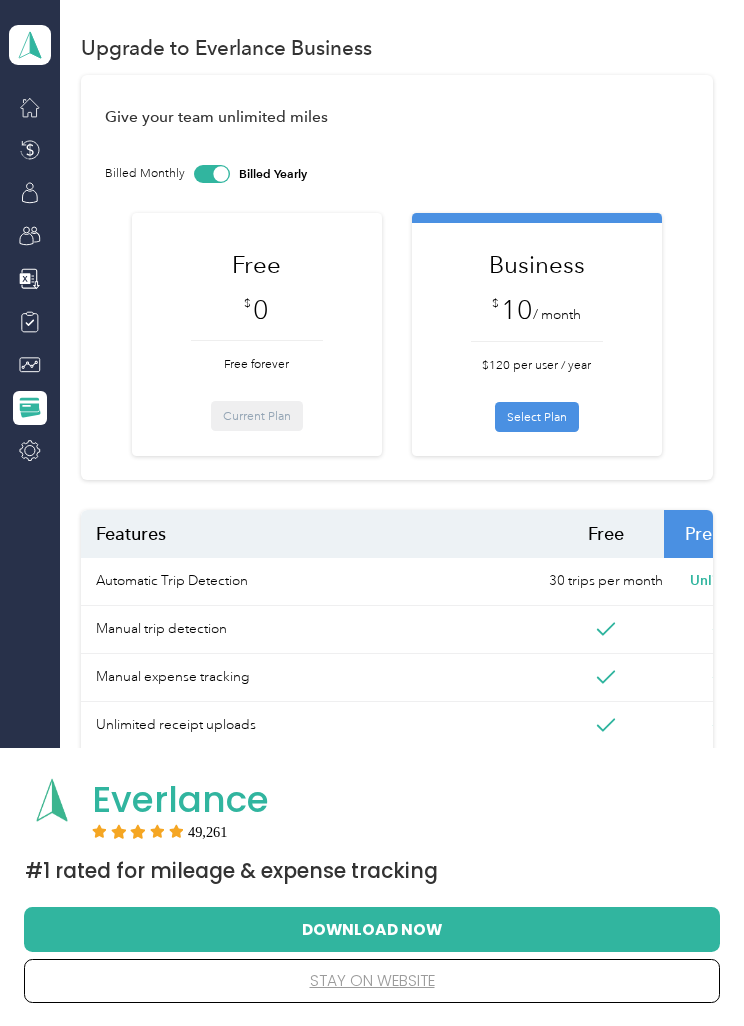 click on "stay on website" at bounding box center [372, 981] 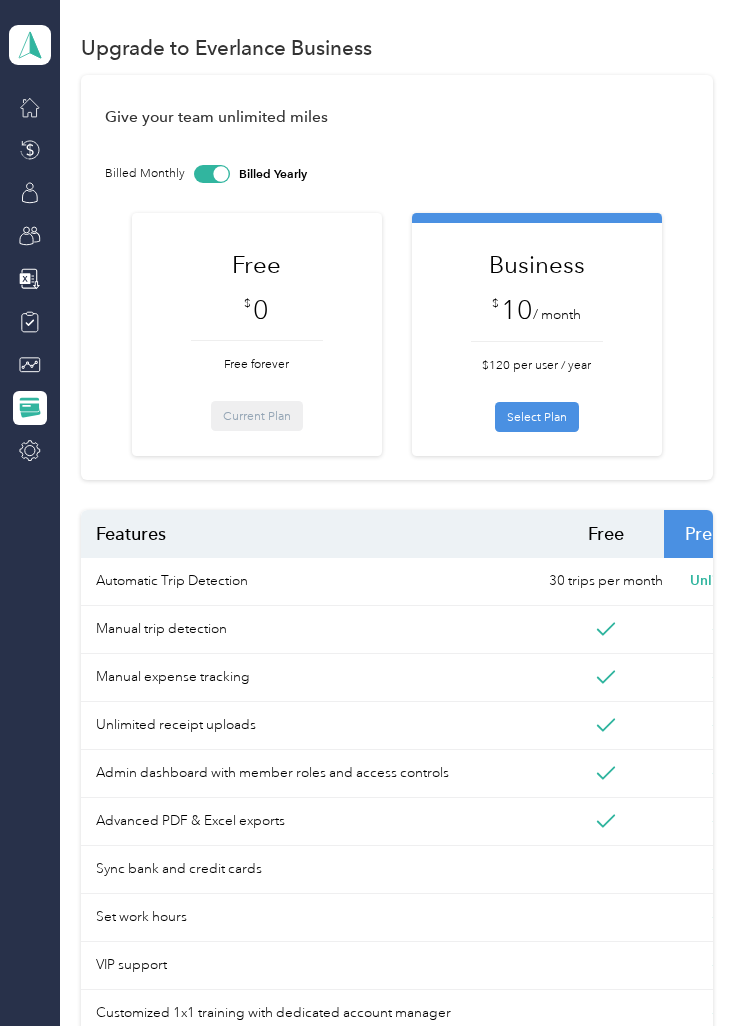 scroll, scrollTop: 0, scrollLeft: 0, axis: both 